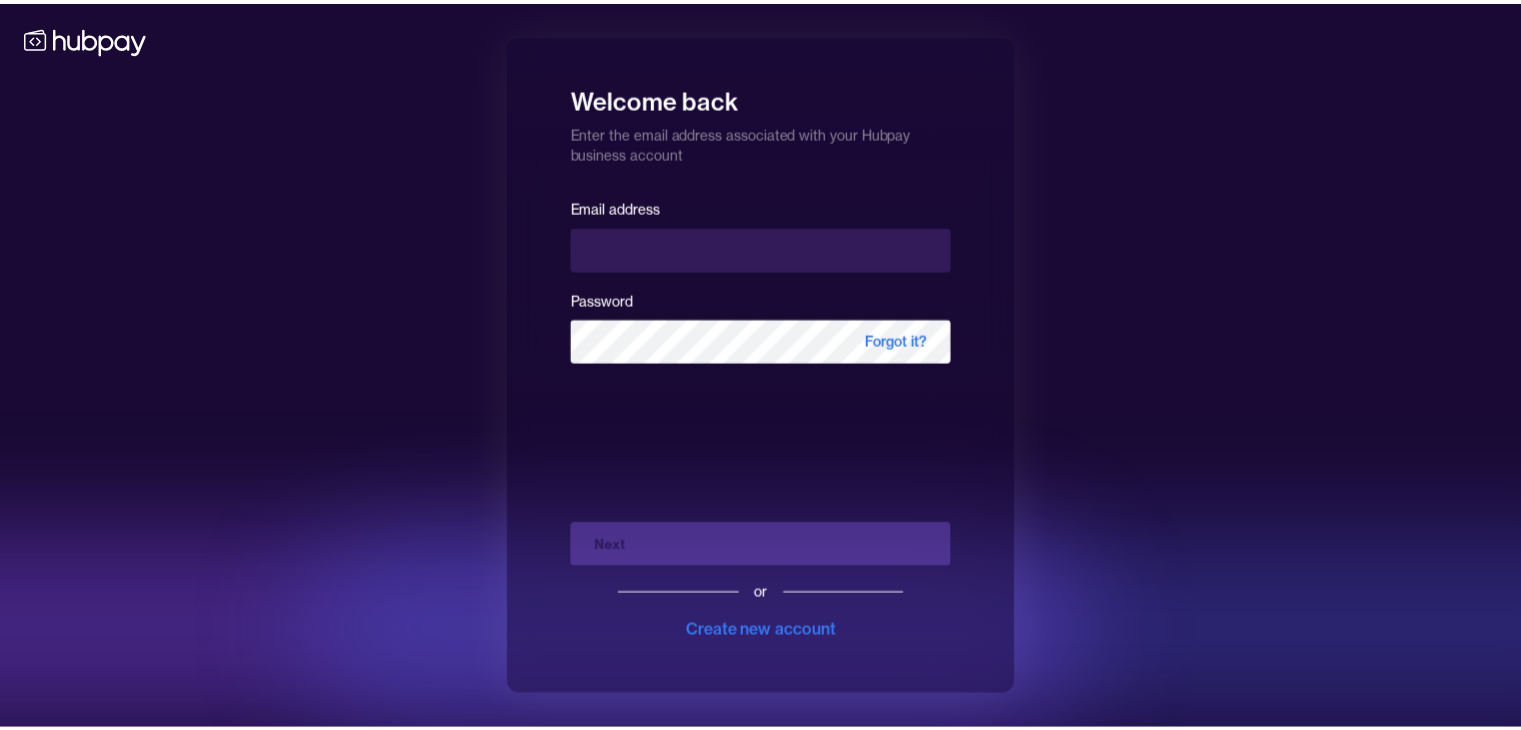 scroll, scrollTop: 0, scrollLeft: 0, axis: both 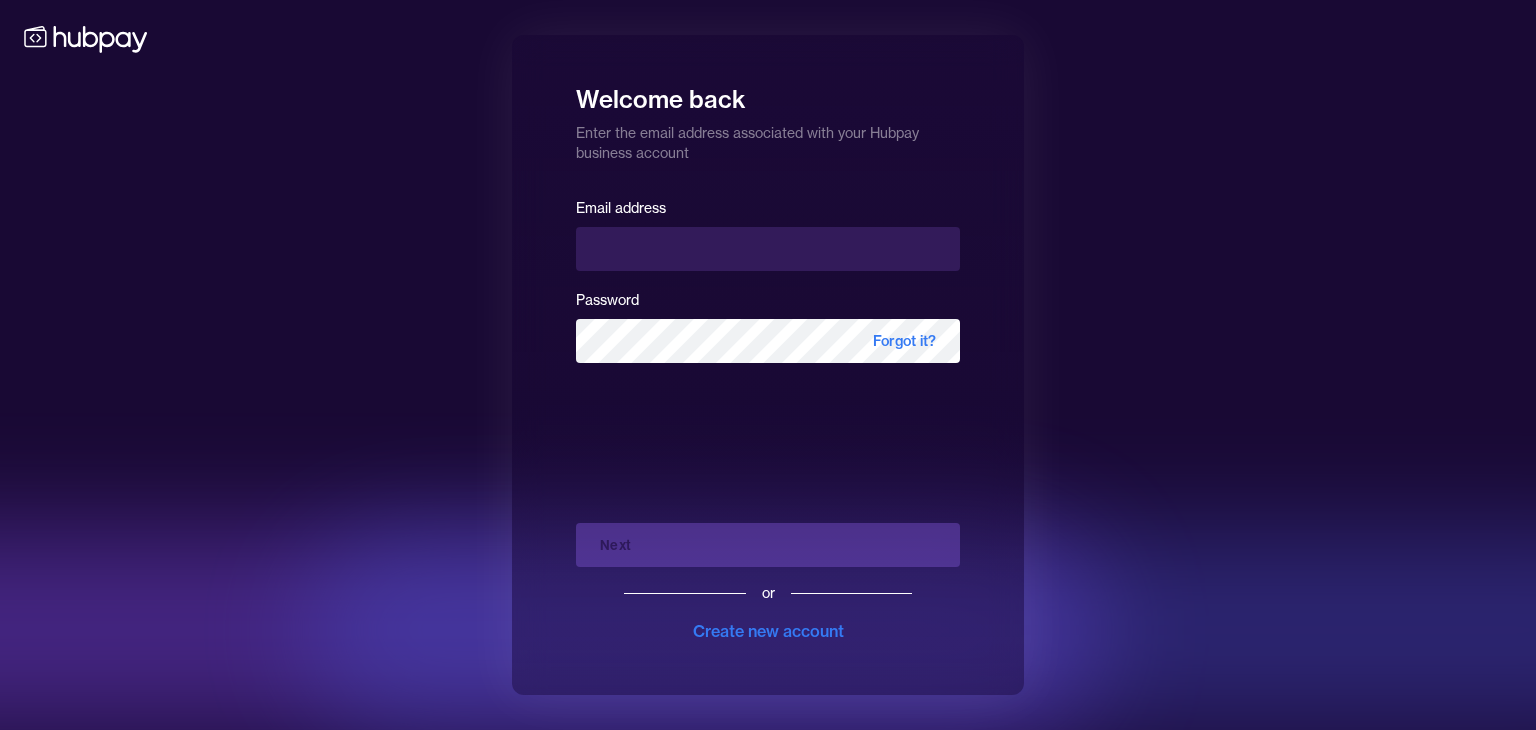 type on "**********" 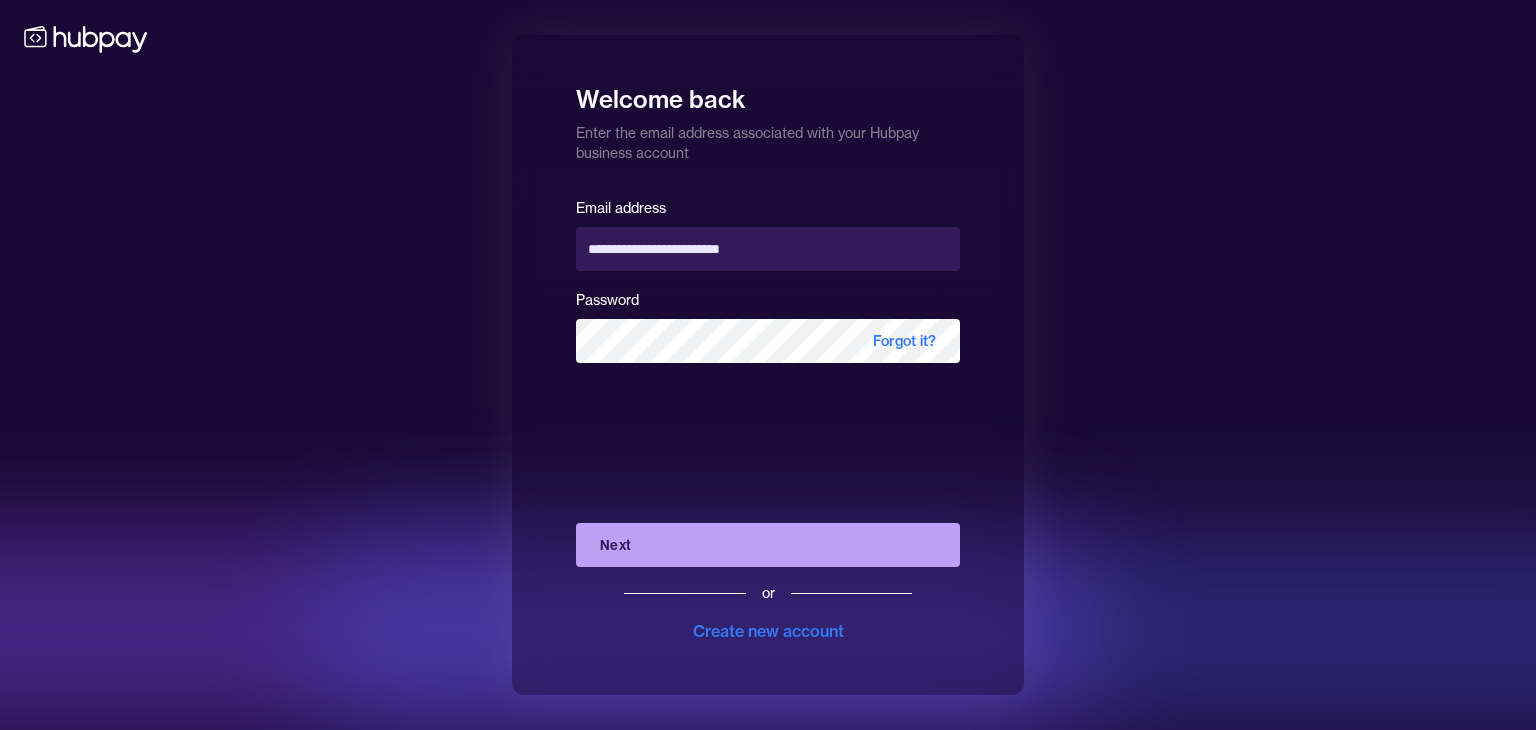 click on "Next" at bounding box center (768, 545) 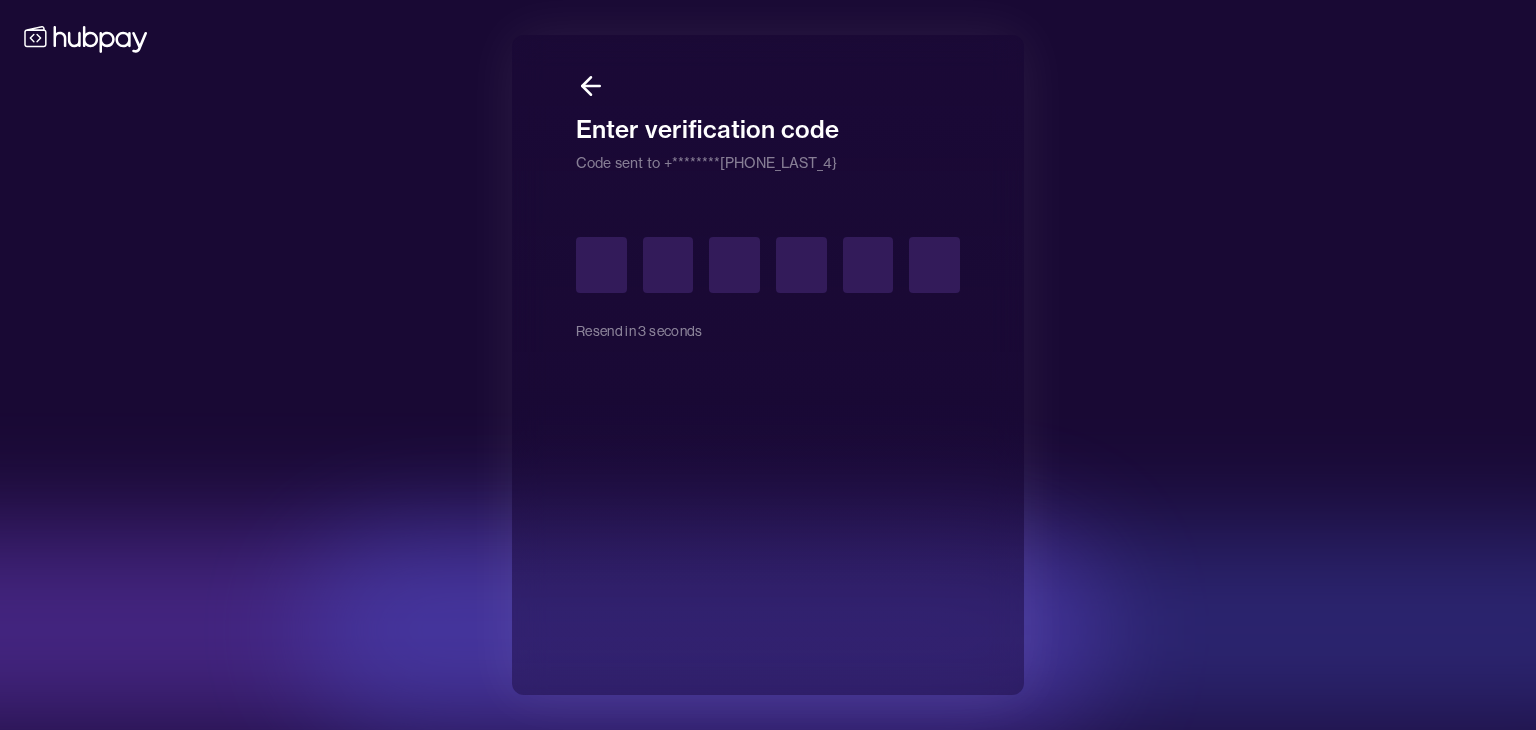 type on "*" 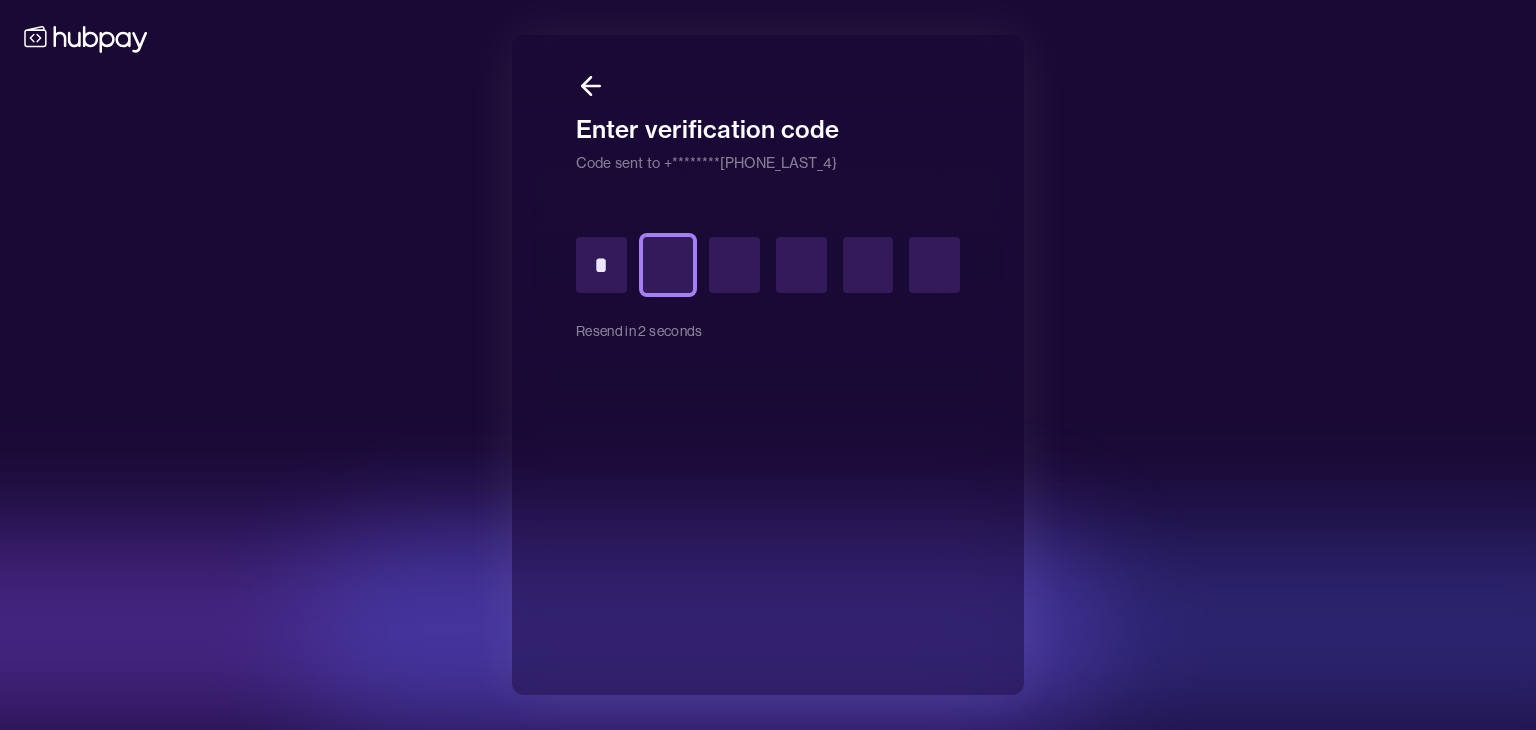 type on "*" 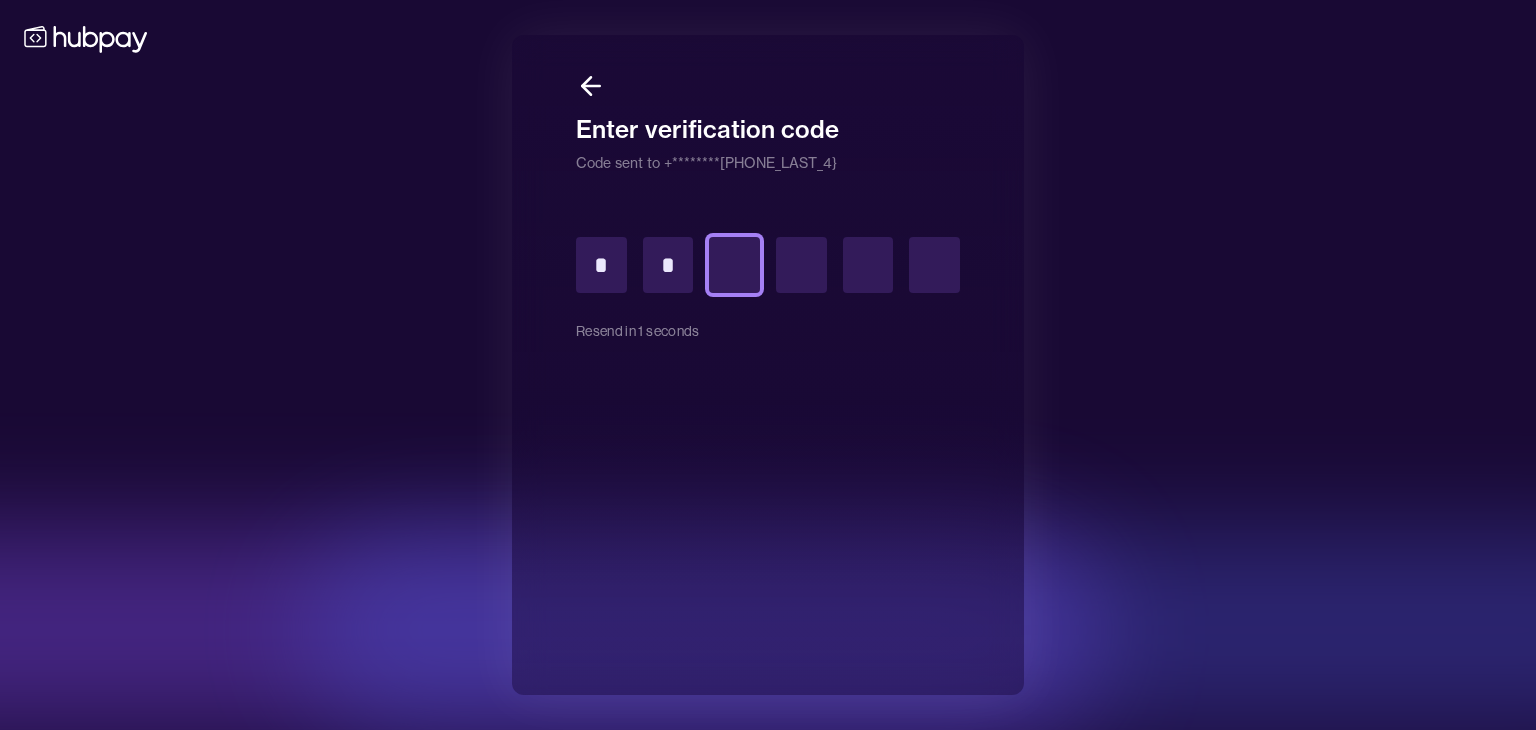 type on "*" 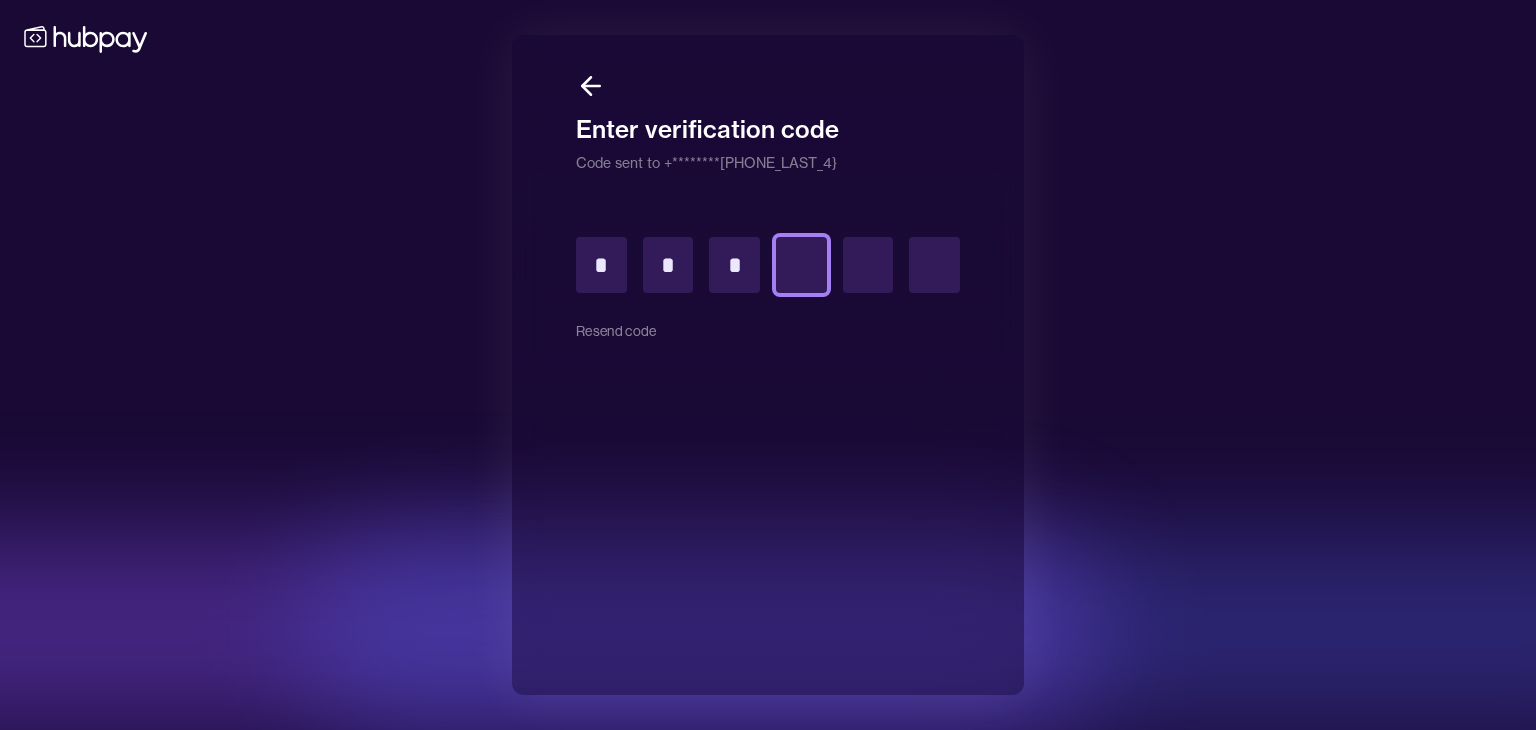 type on "*" 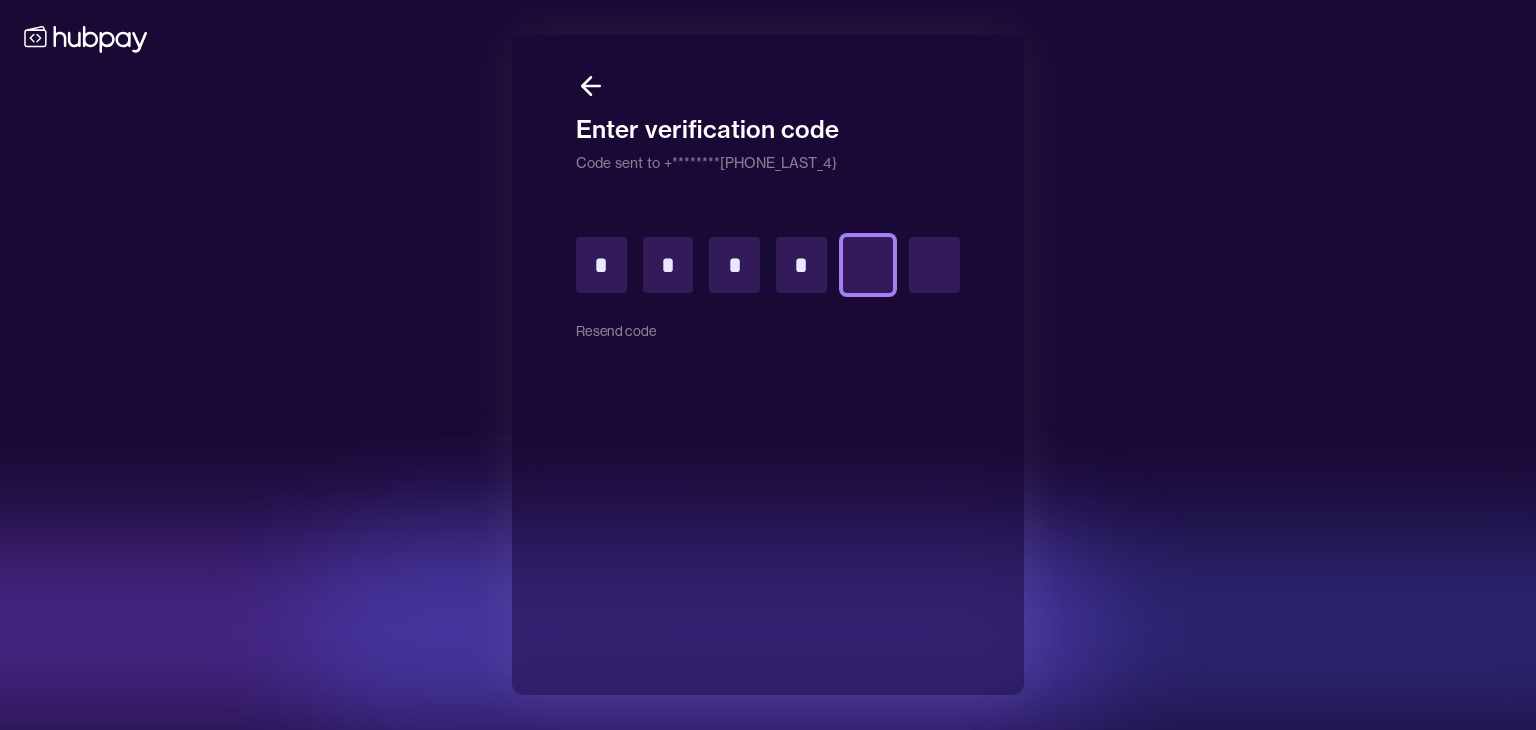 type on "*" 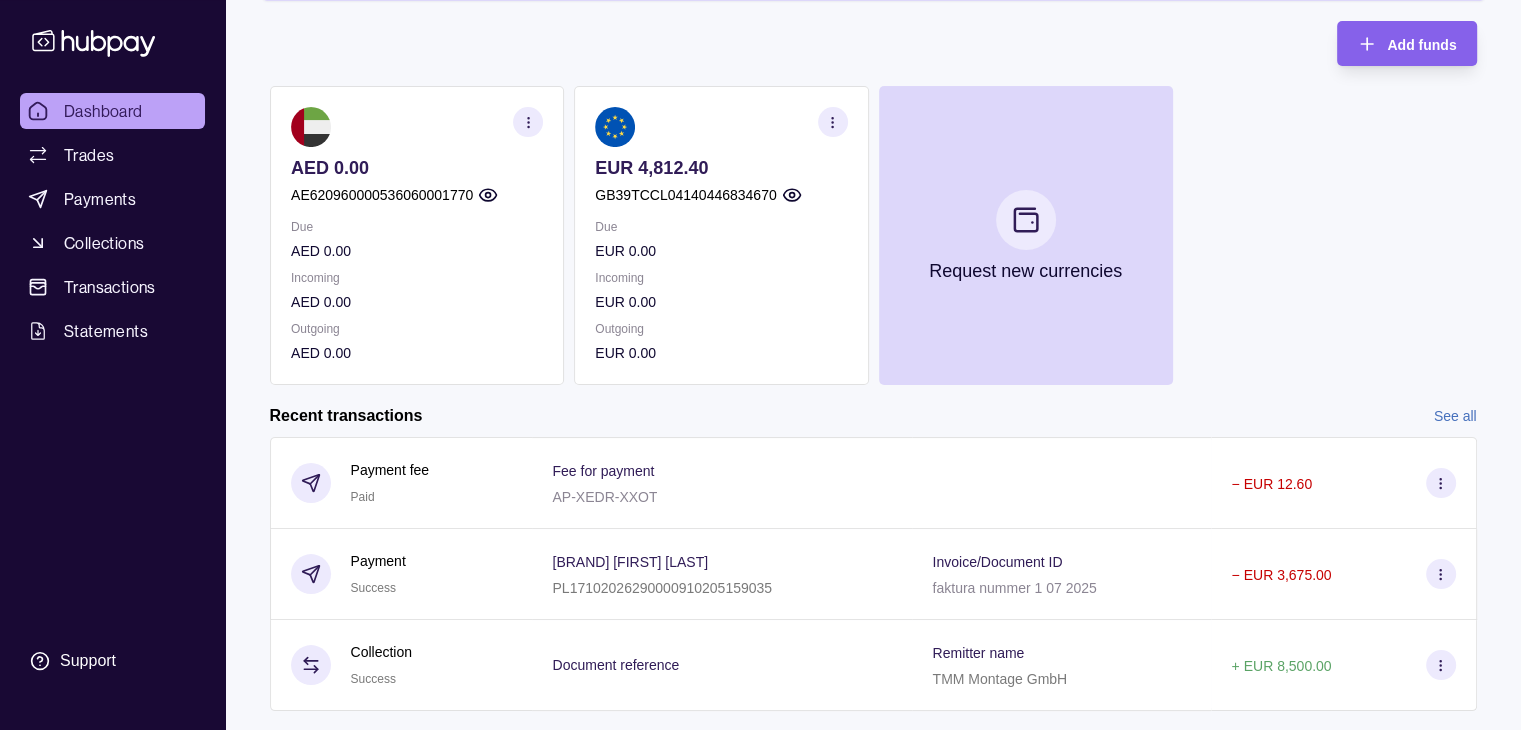 scroll, scrollTop: 281, scrollLeft: 0, axis: vertical 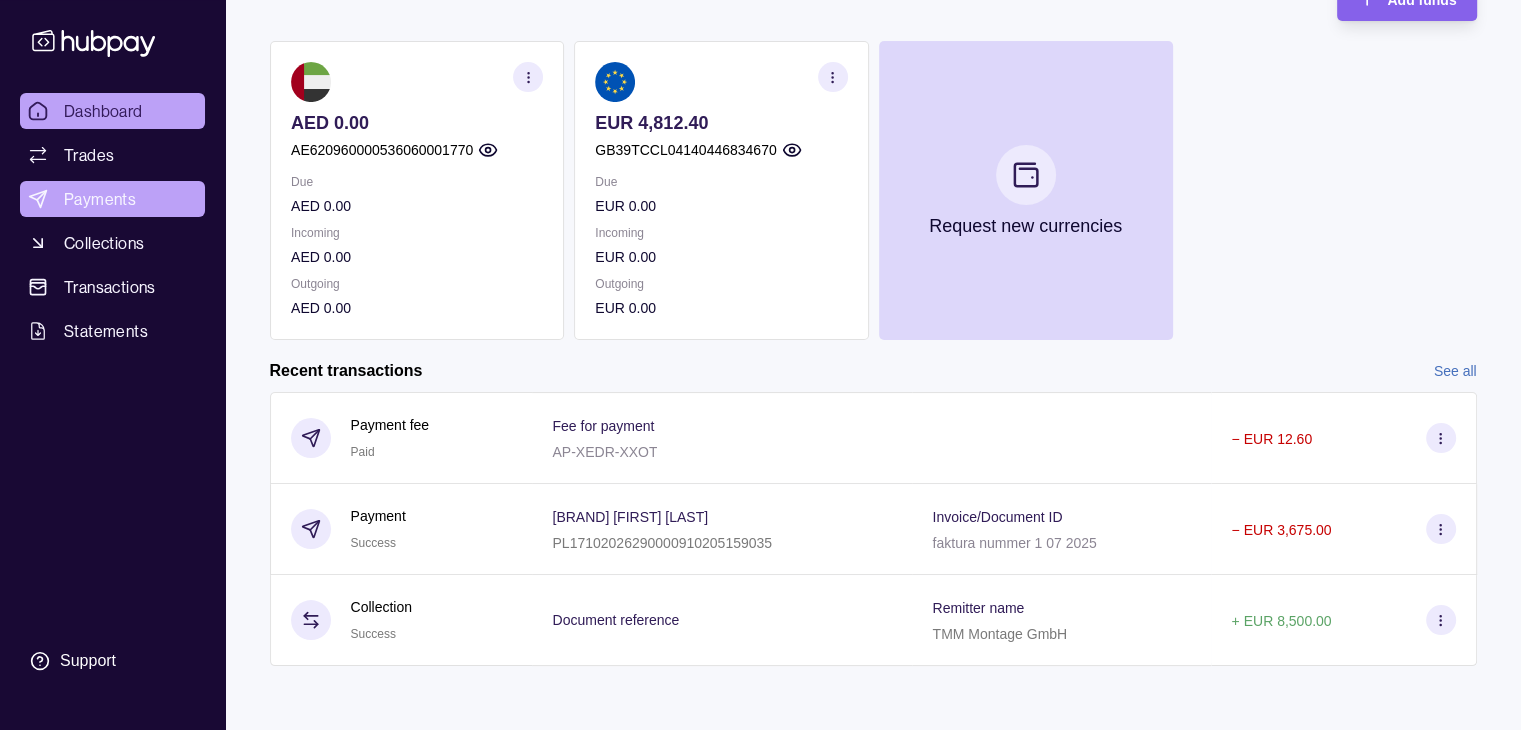 click on "Payments" at bounding box center [112, 199] 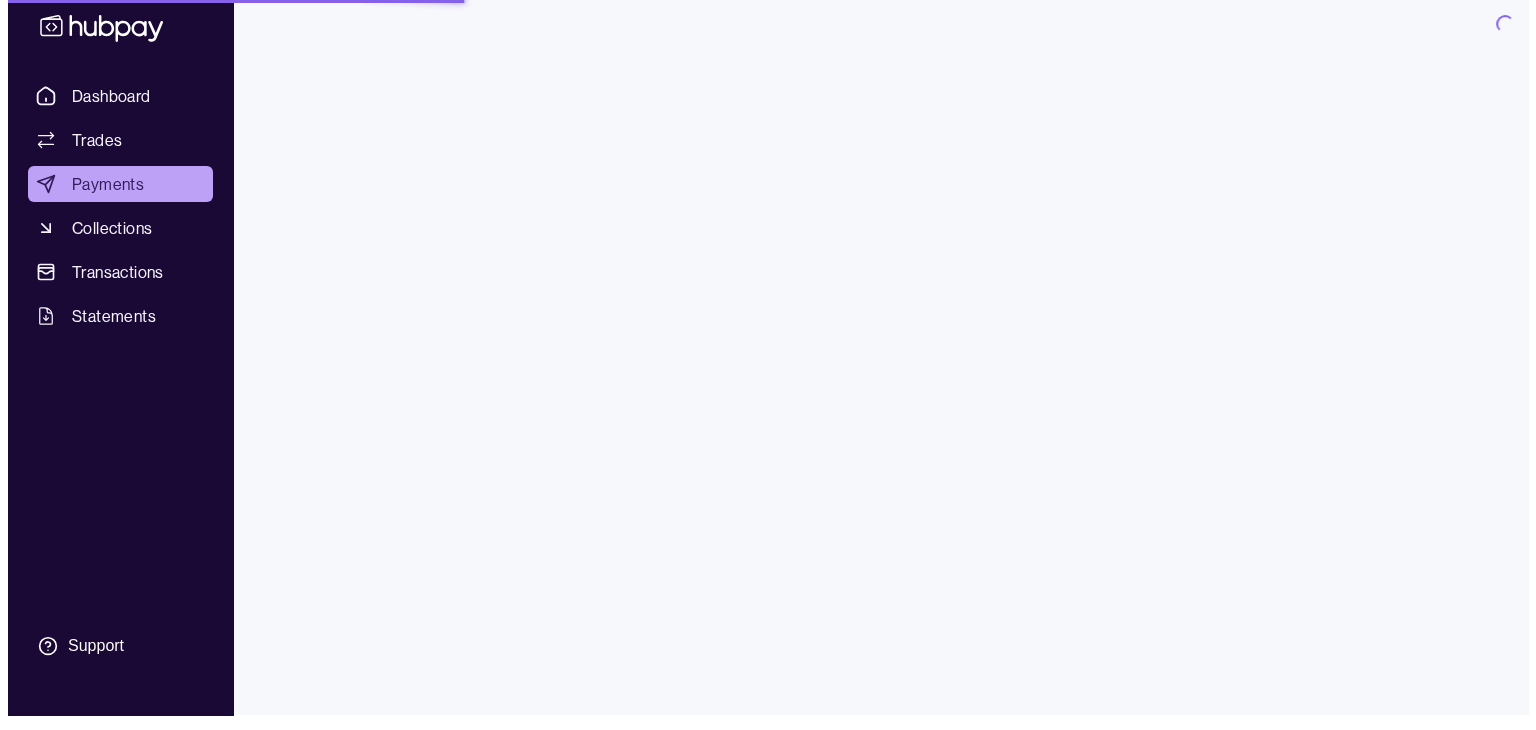 scroll, scrollTop: 0, scrollLeft: 0, axis: both 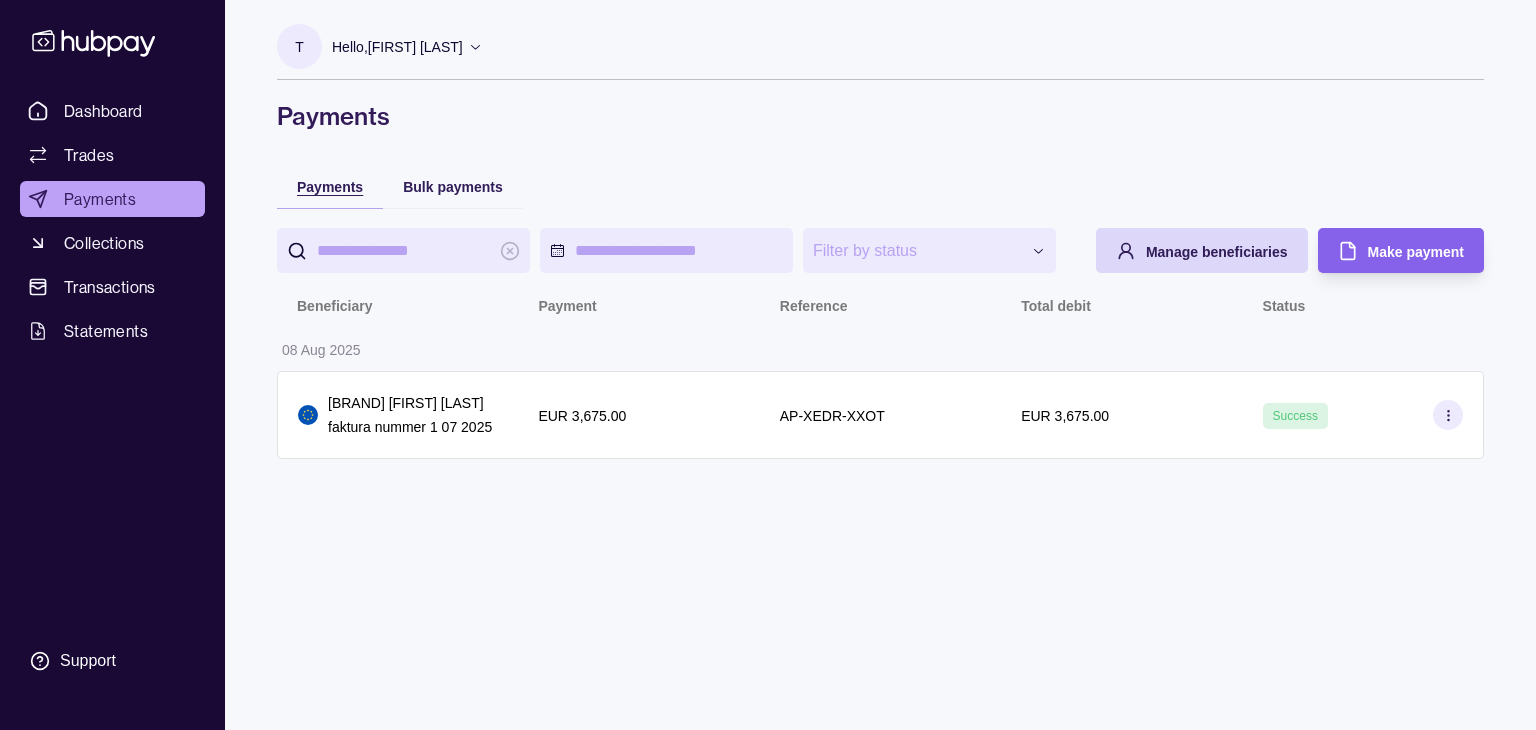 click on "Payments" at bounding box center [330, 187] 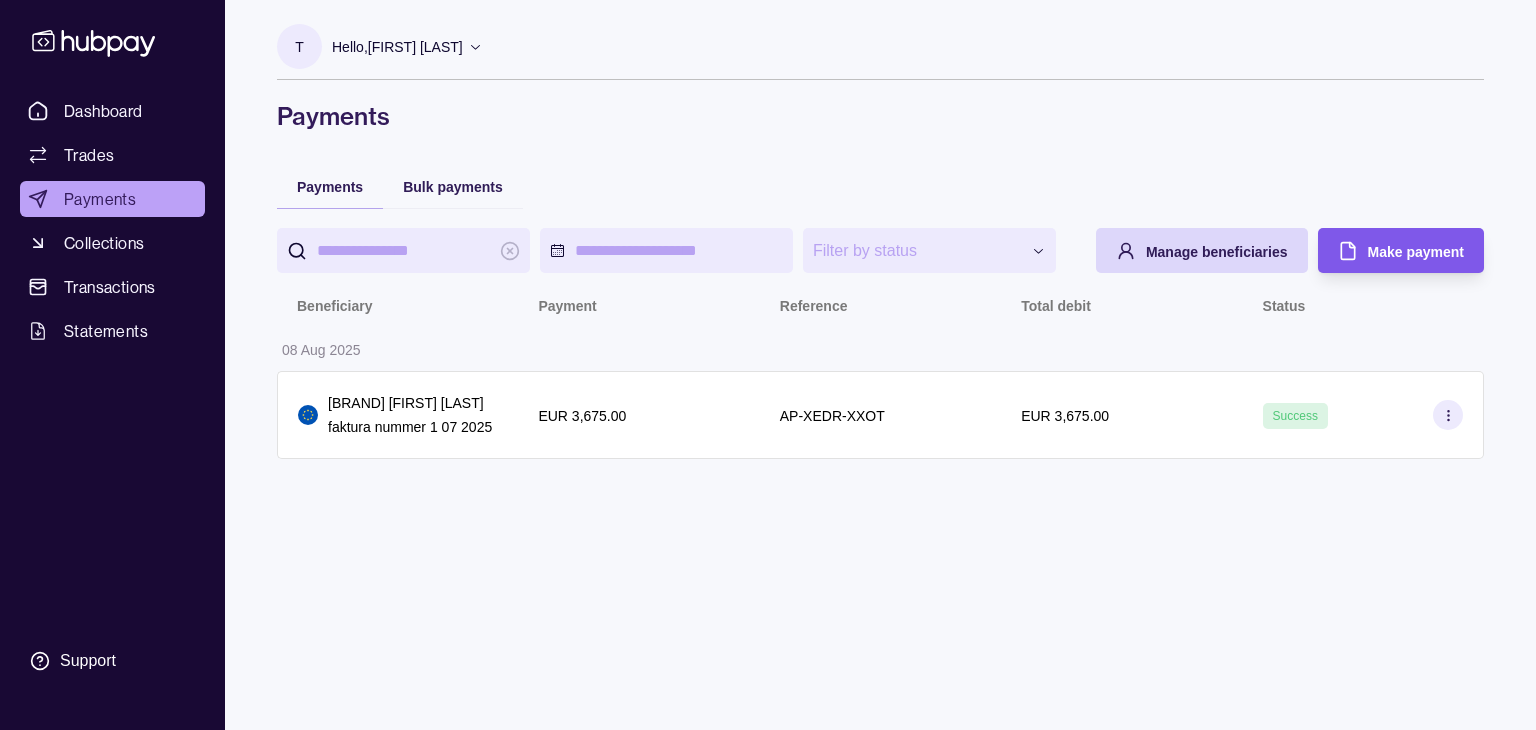 click on "Make payment" at bounding box center [1416, 252] 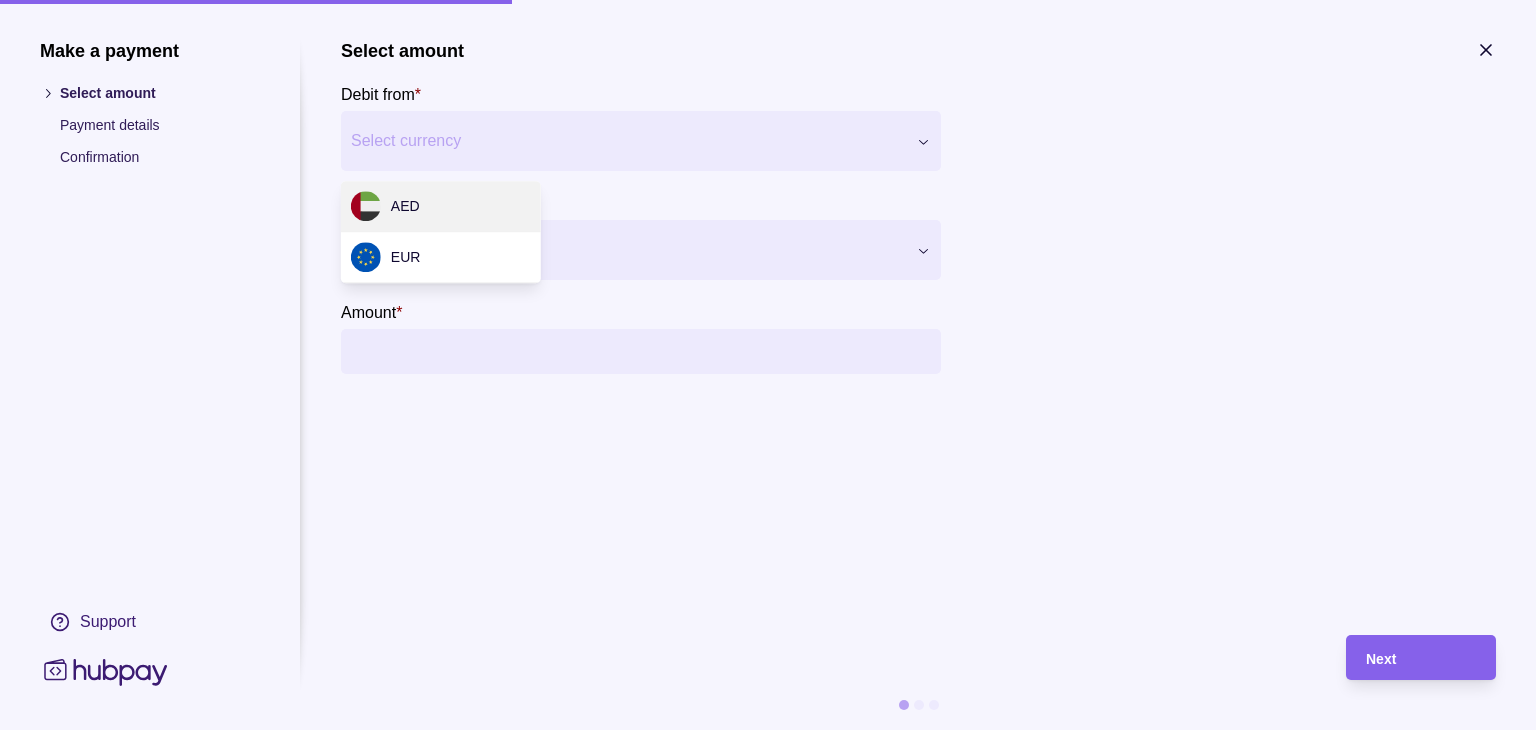 click on "Make a payment Select amount Payment details Confirmation Support Select amount Debit from  * Select currency *** *** Pay to  * Select beneficiary Amount  * Payment method  * Select payment method Fee currency  * Select fee currency Next" at bounding box center (768, 730) 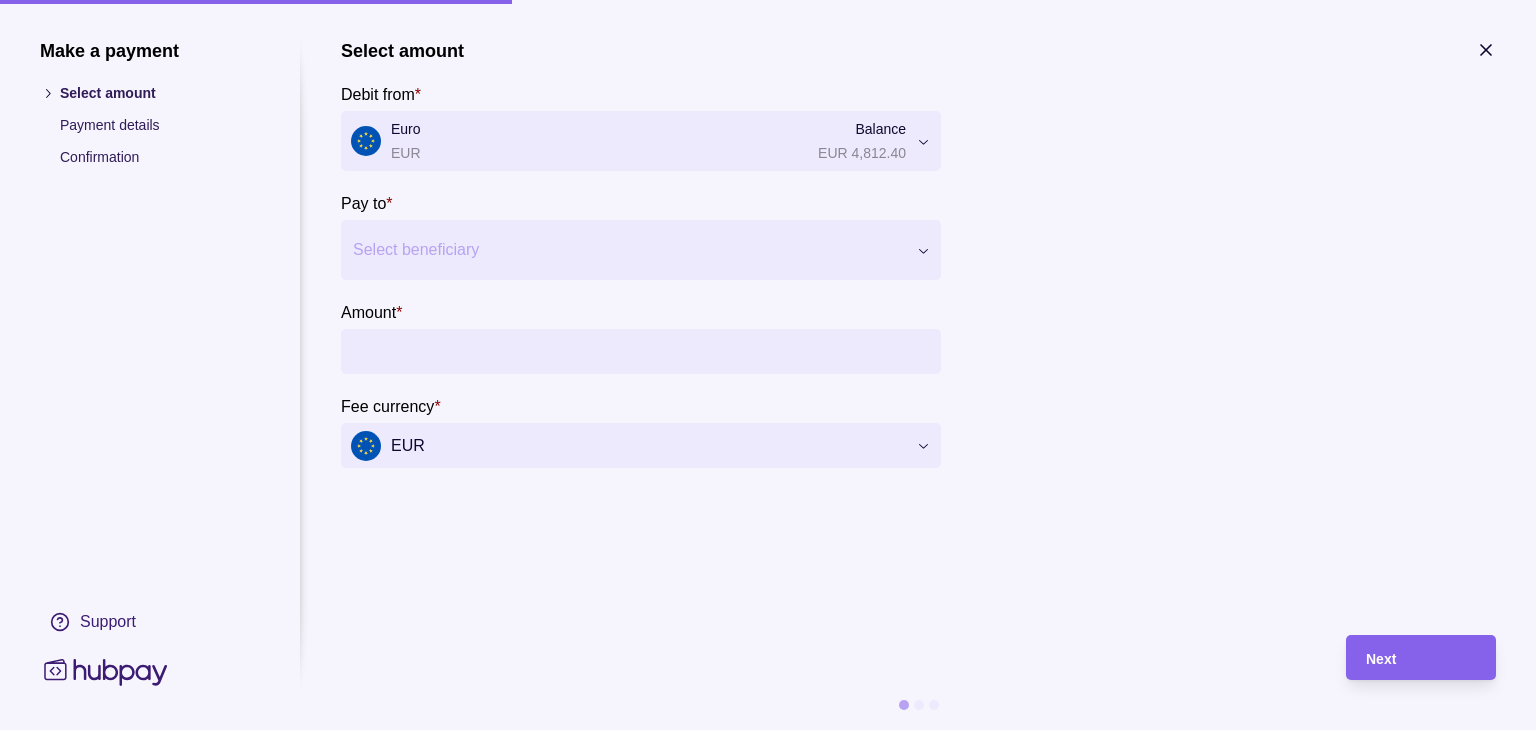 click at bounding box center (628, 250) 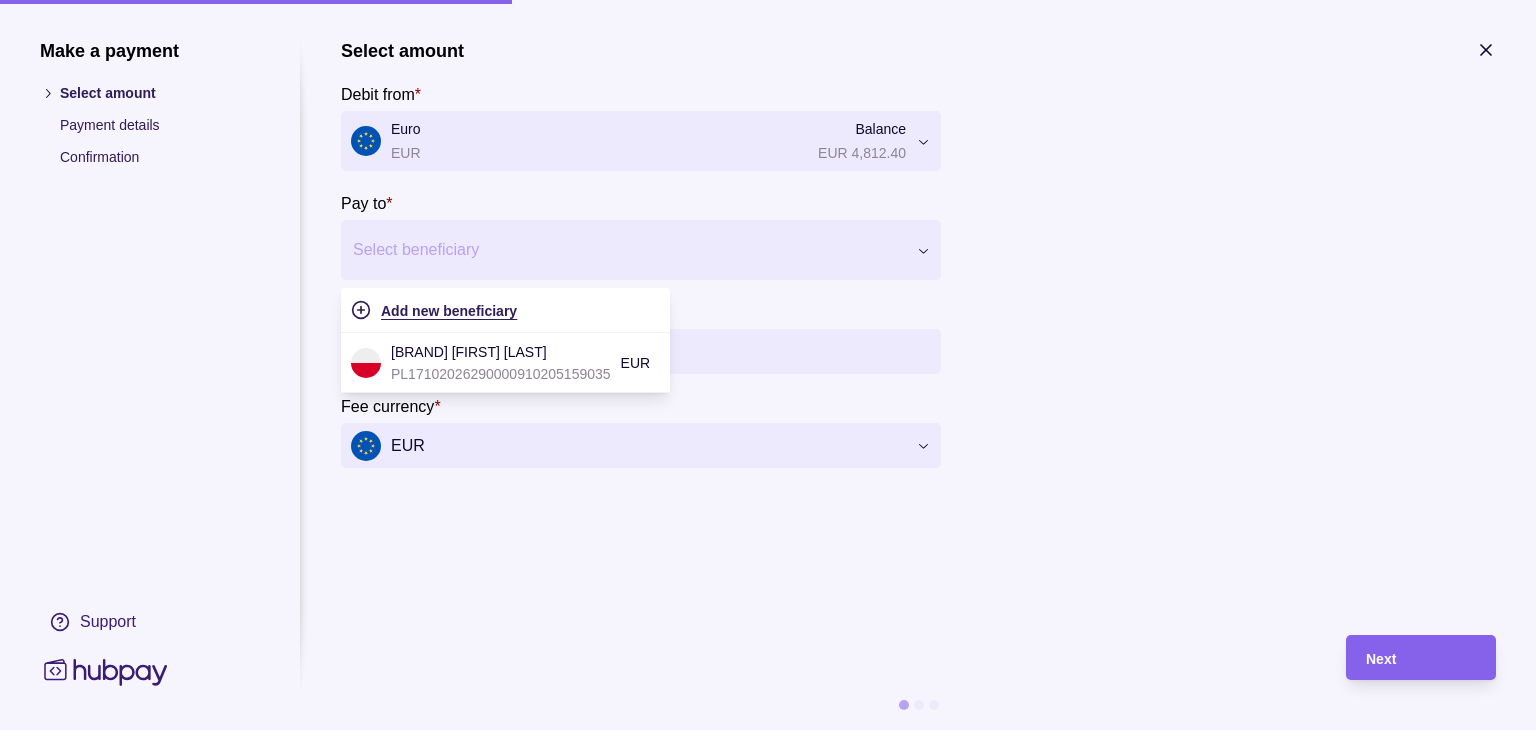 click on "Add new beneficiary" at bounding box center (449, 311) 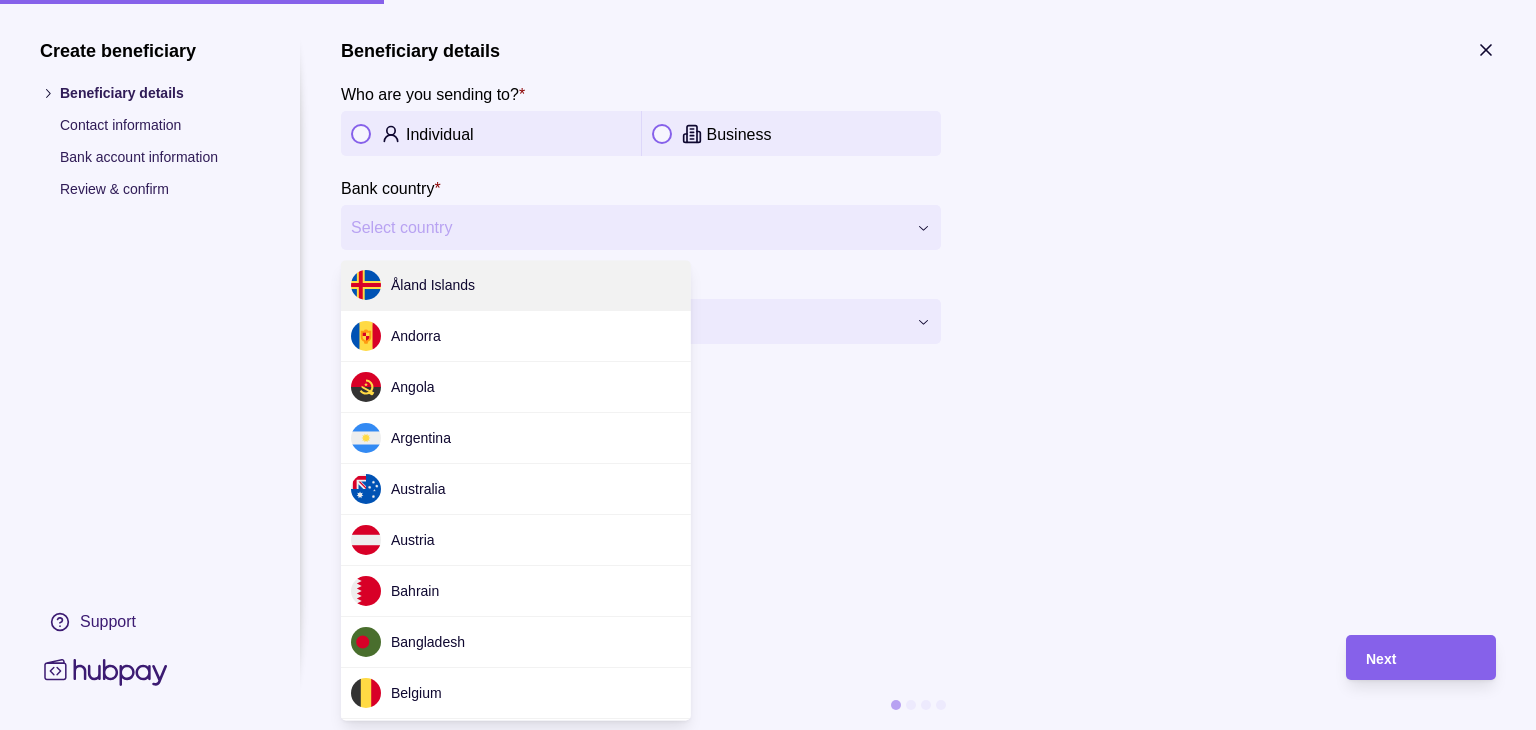 click on "**********" at bounding box center (768, 730) 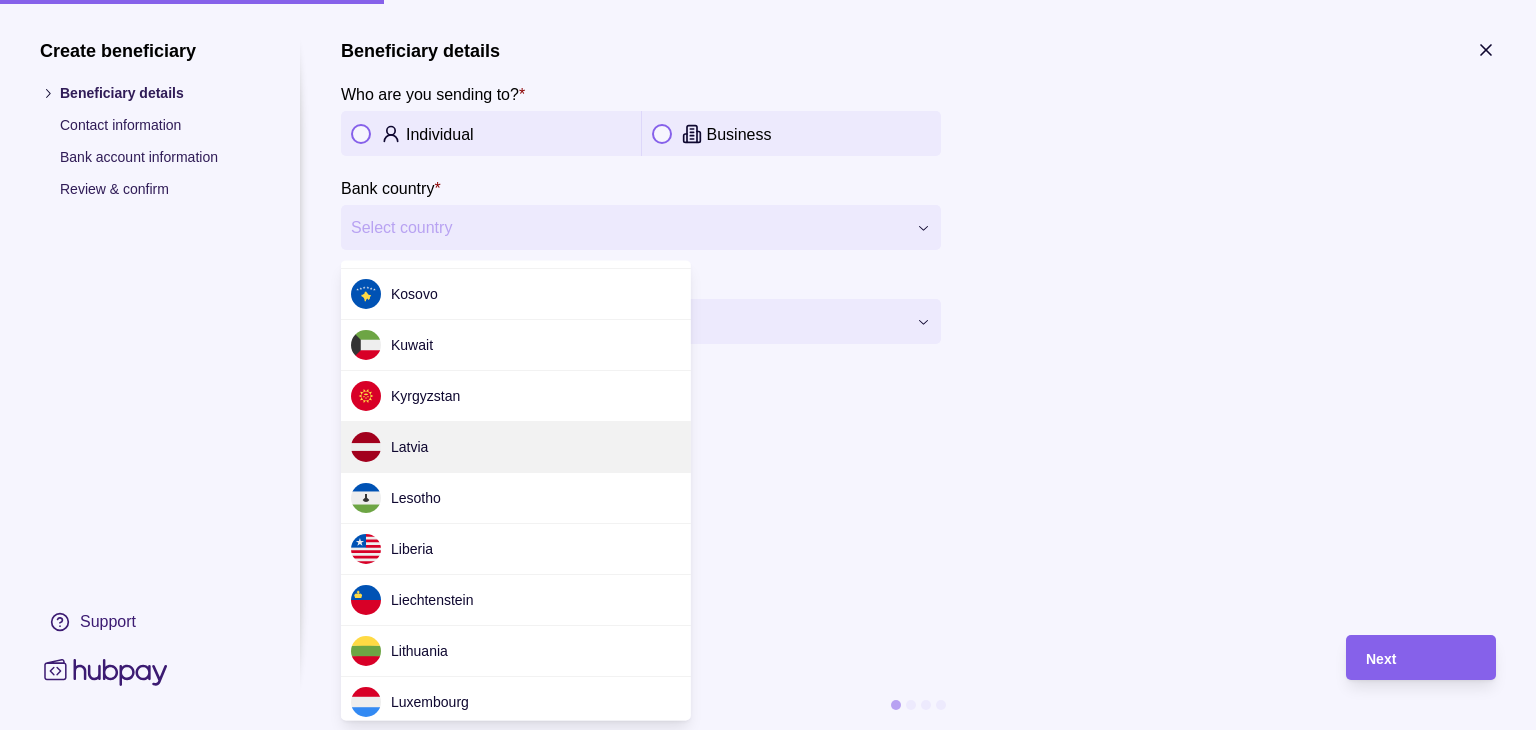 scroll, scrollTop: 3200, scrollLeft: 0, axis: vertical 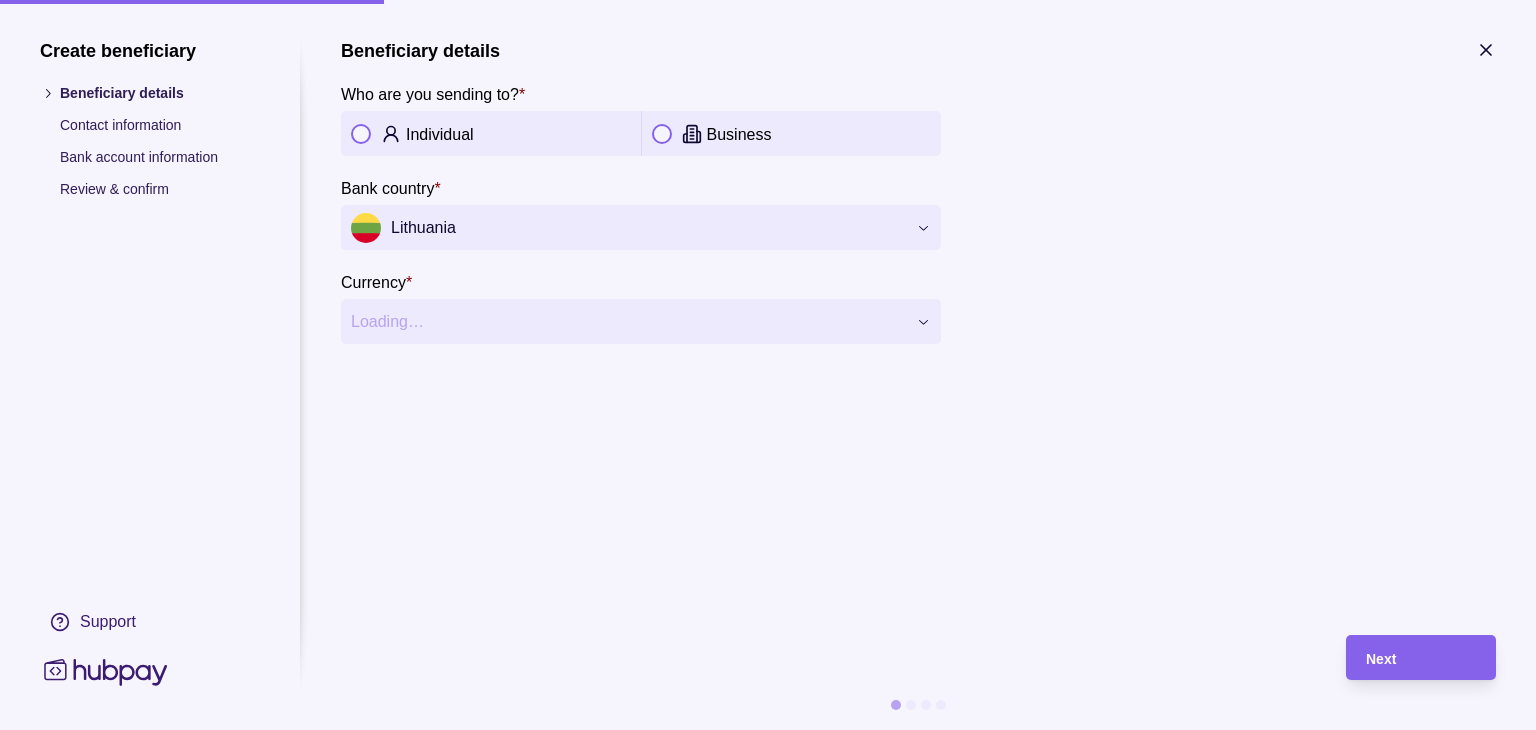click on "**********" at bounding box center (918, 327) 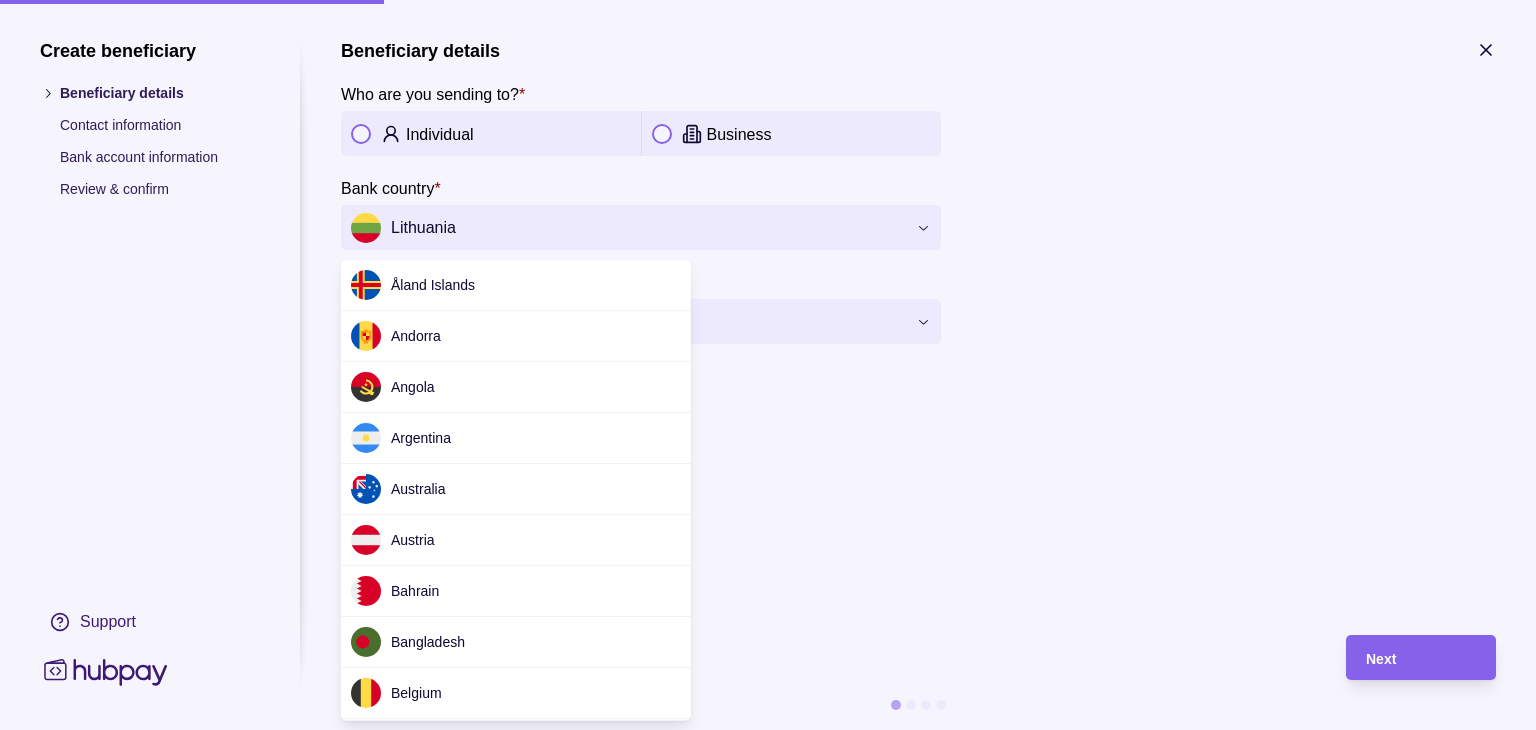 click on "**********" at bounding box center [768, 730] 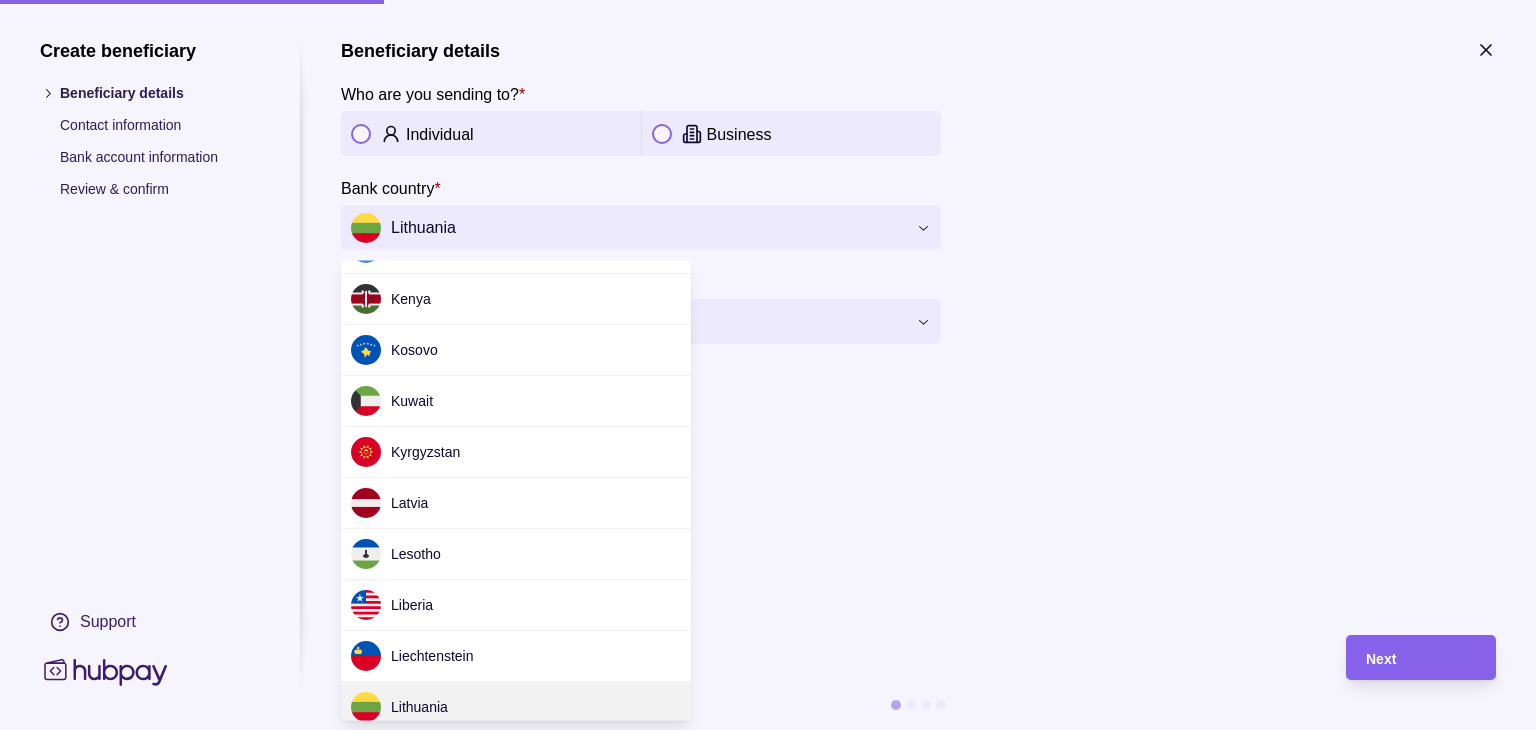 click on "**********" at bounding box center (768, 730) 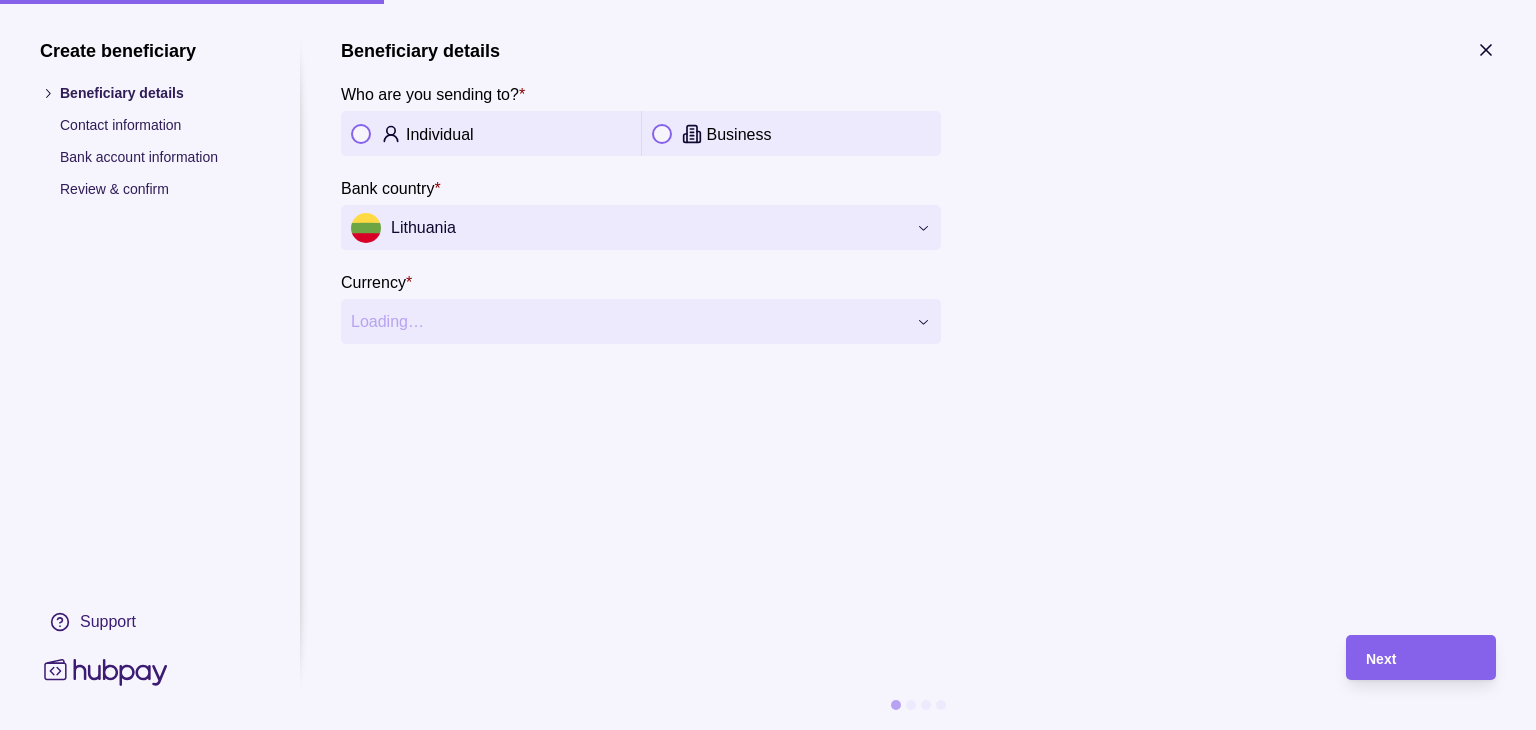 click at bounding box center [662, 134] 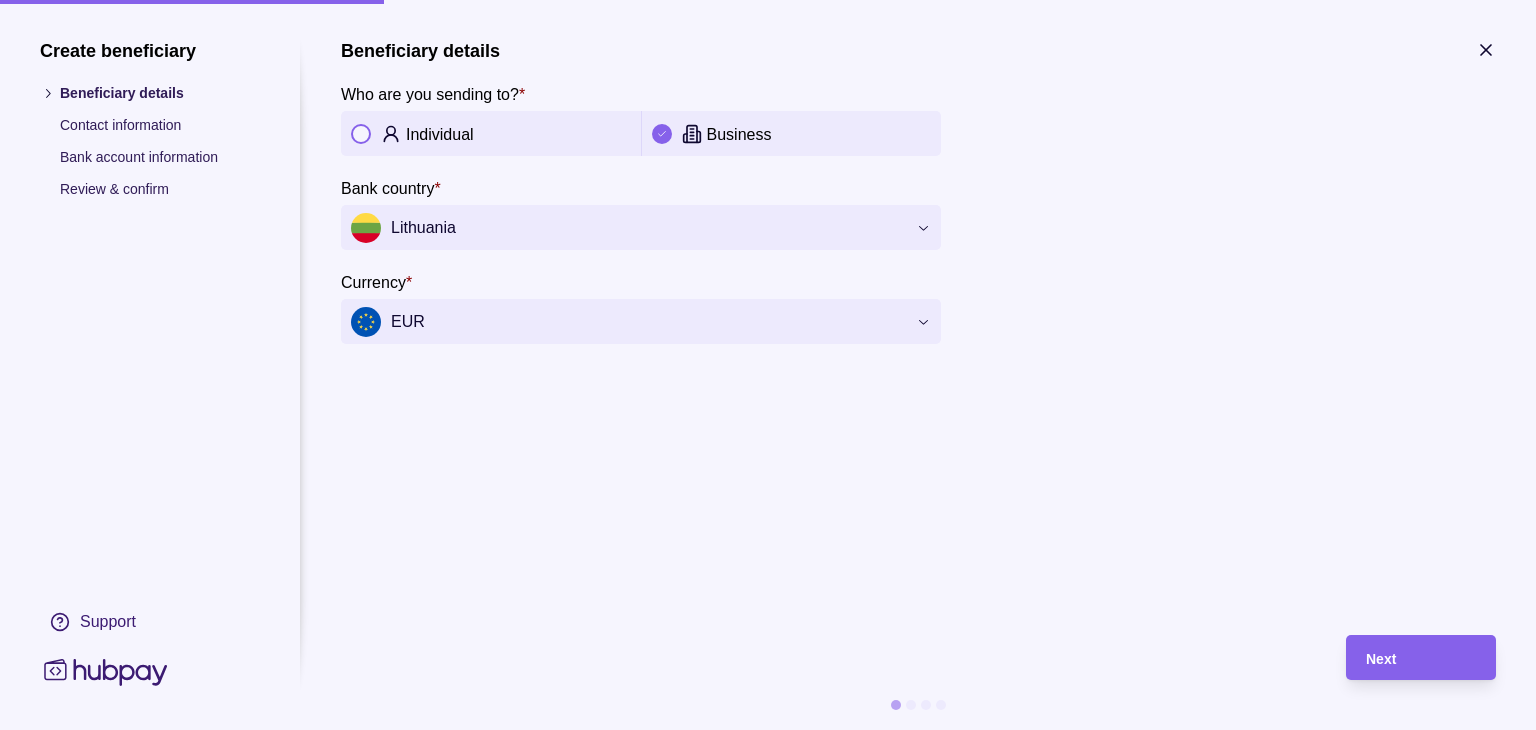 click at bounding box center (361, 134) 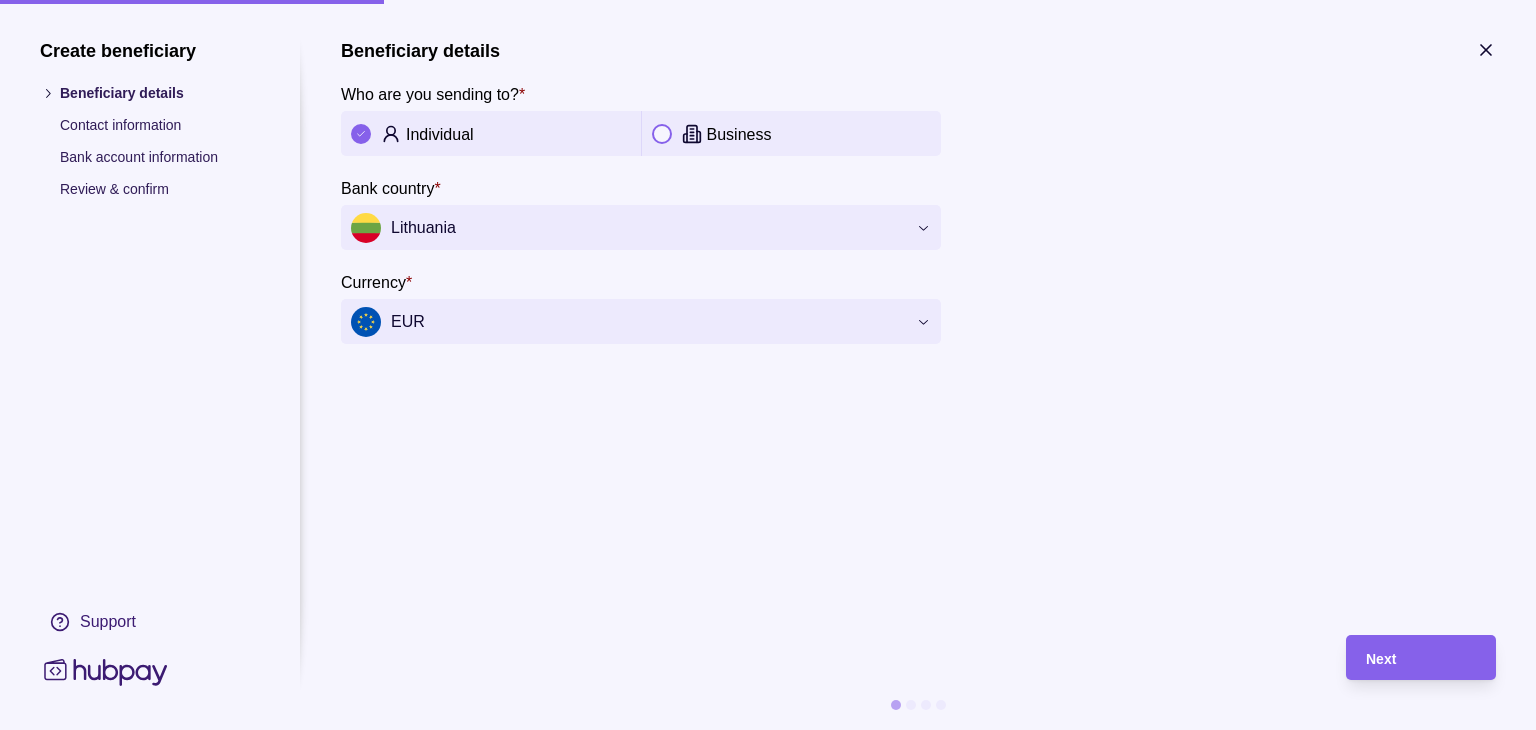 click on "**********" at bounding box center [918, 192] 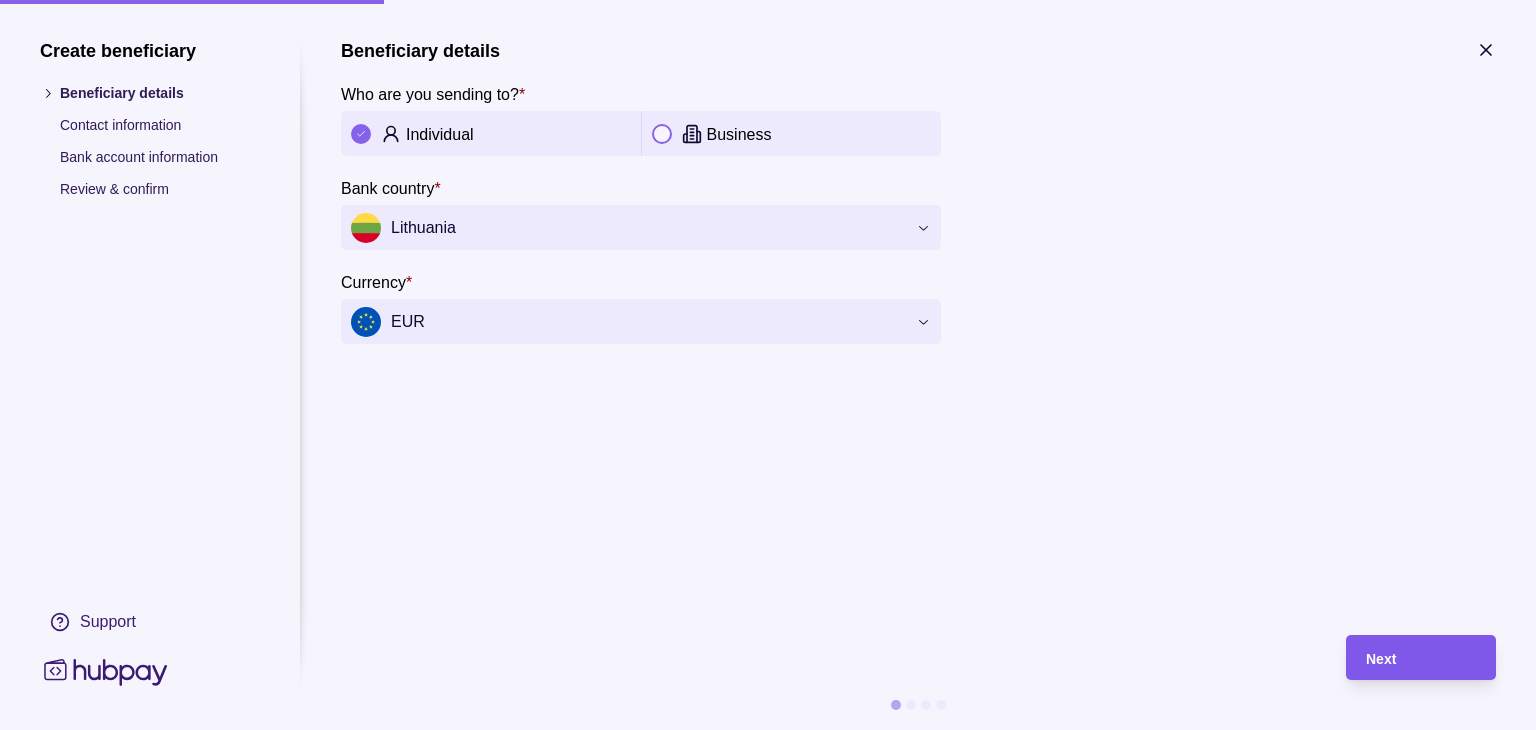 click on "Next" at bounding box center [1421, 658] 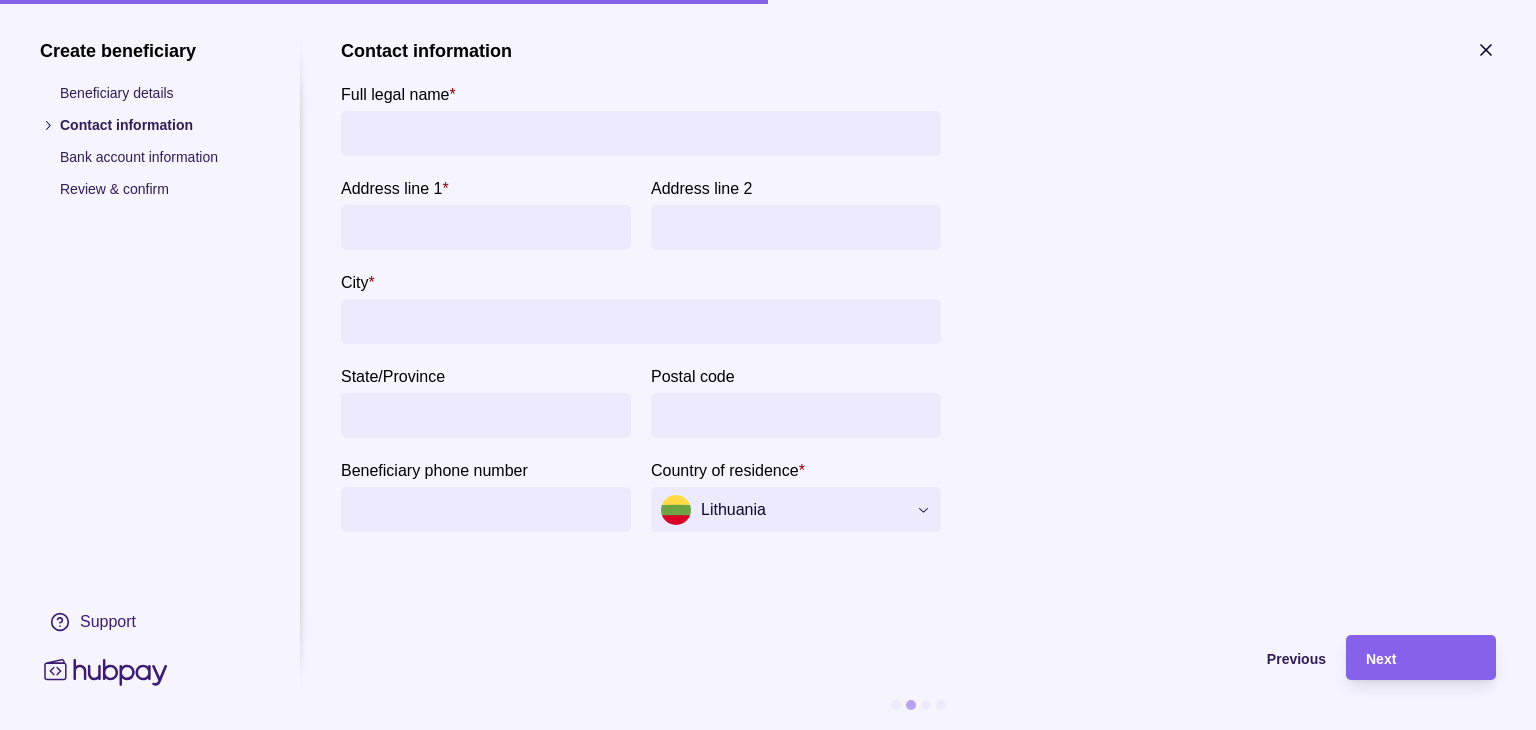click on "Address line 1  *" at bounding box center (486, 227) 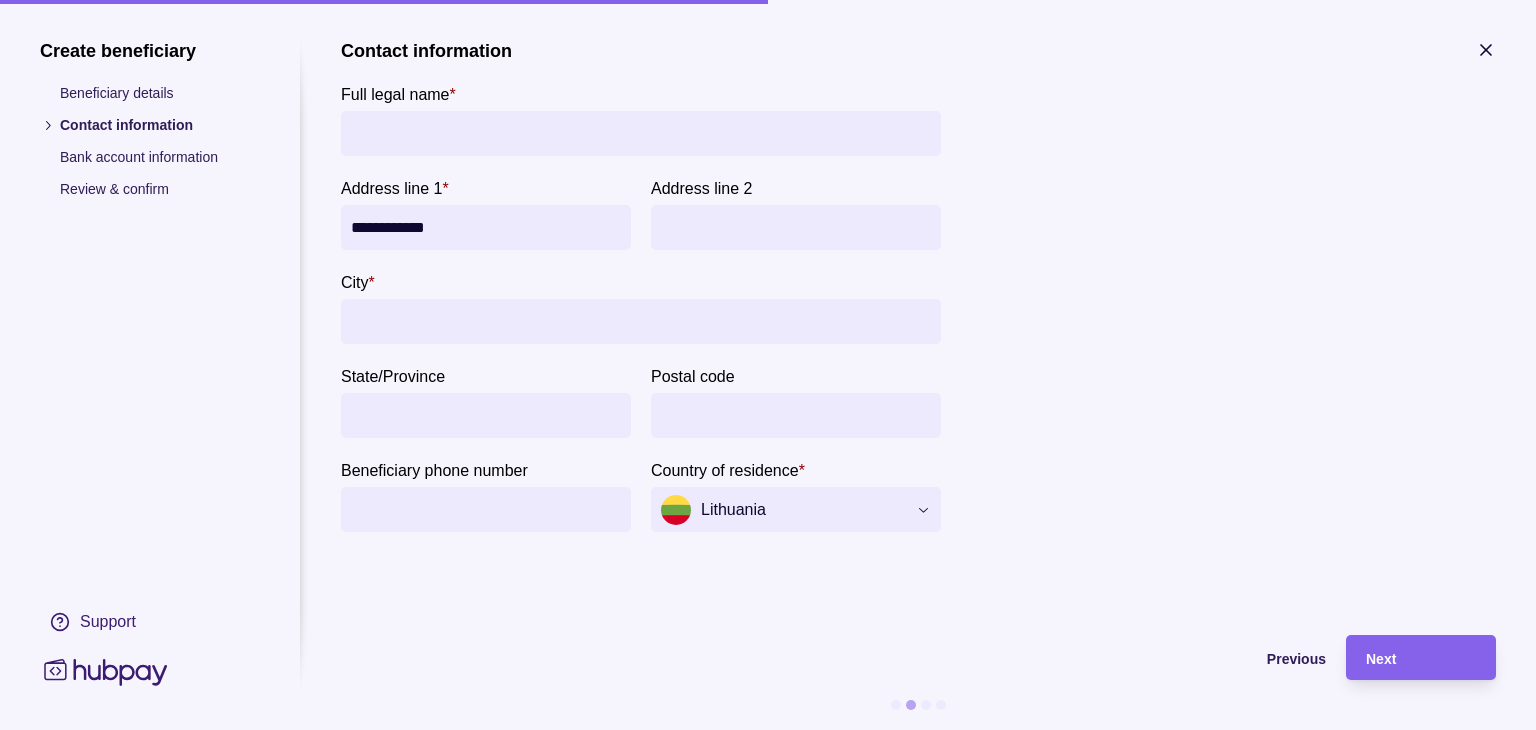type on "**********" 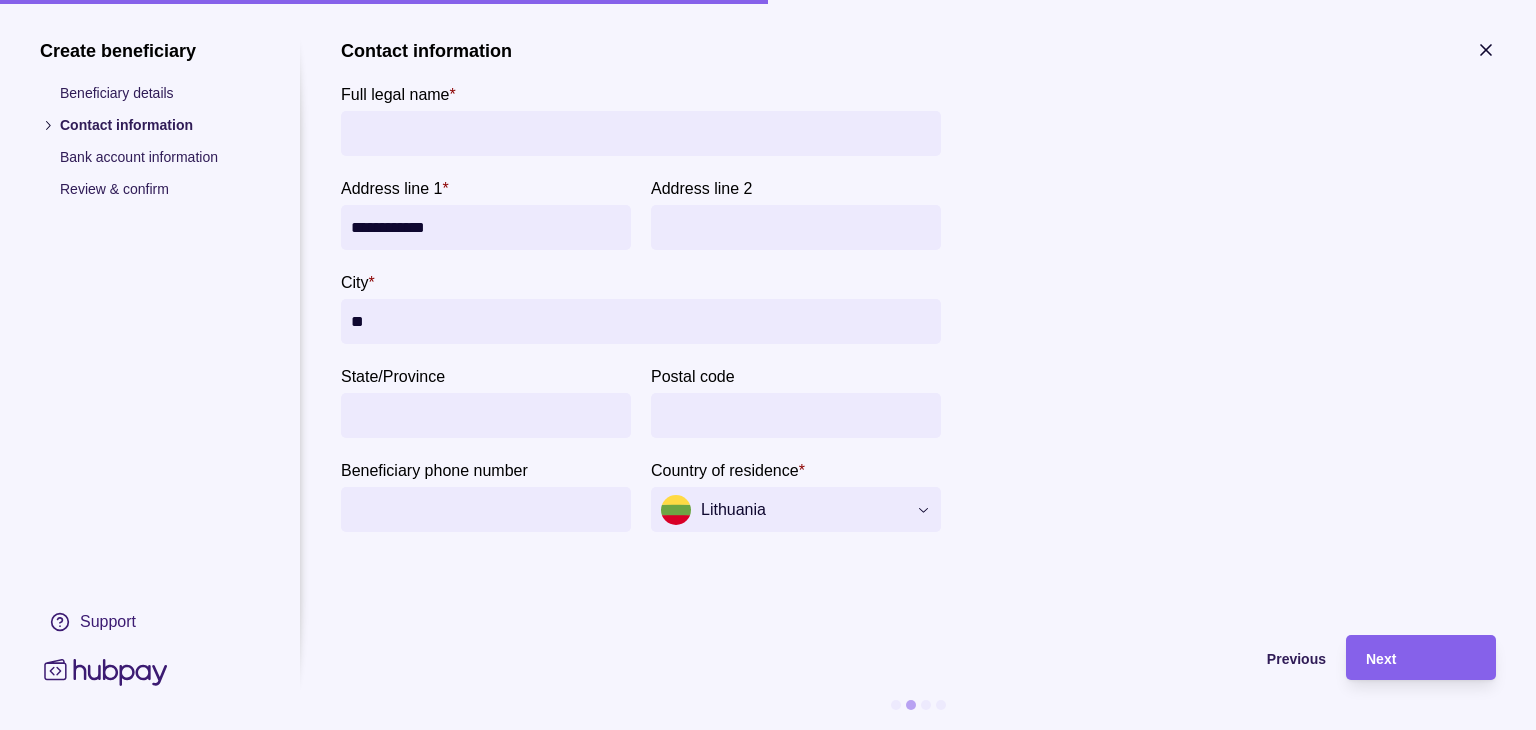 type on "*" 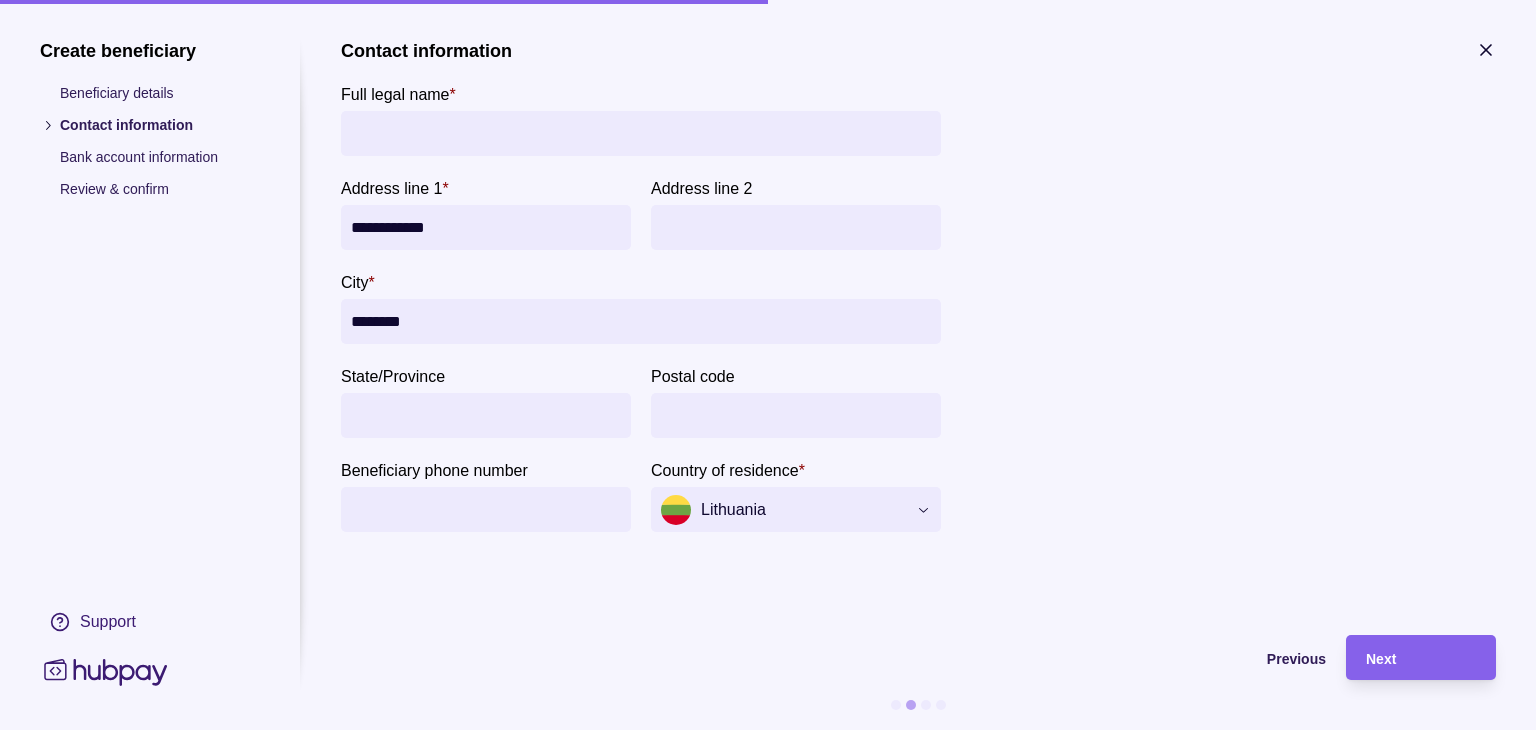 drag, startPoint x: 429, startPoint y: 334, endPoint x: 491, endPoint y: 325, distance: 62.649822 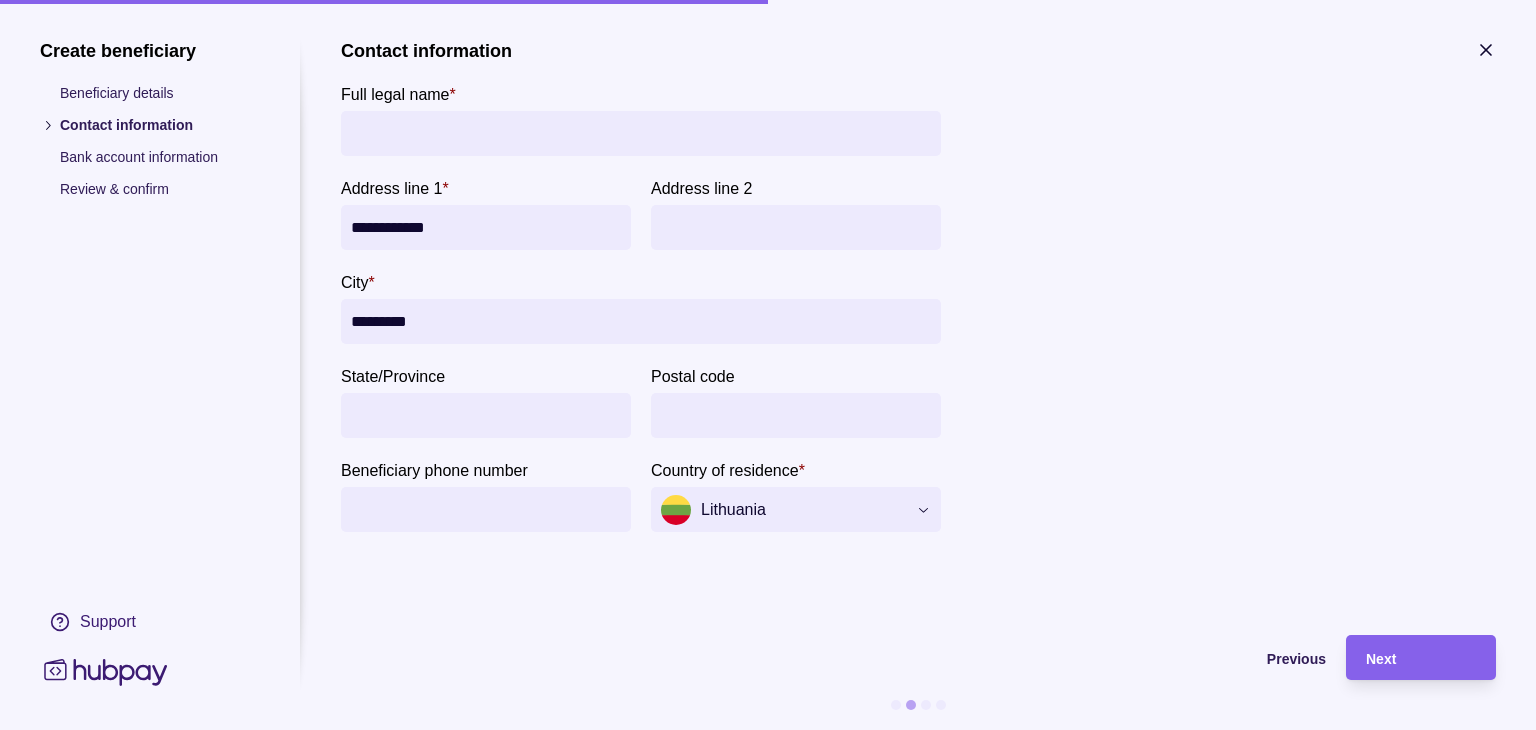 type on "********" 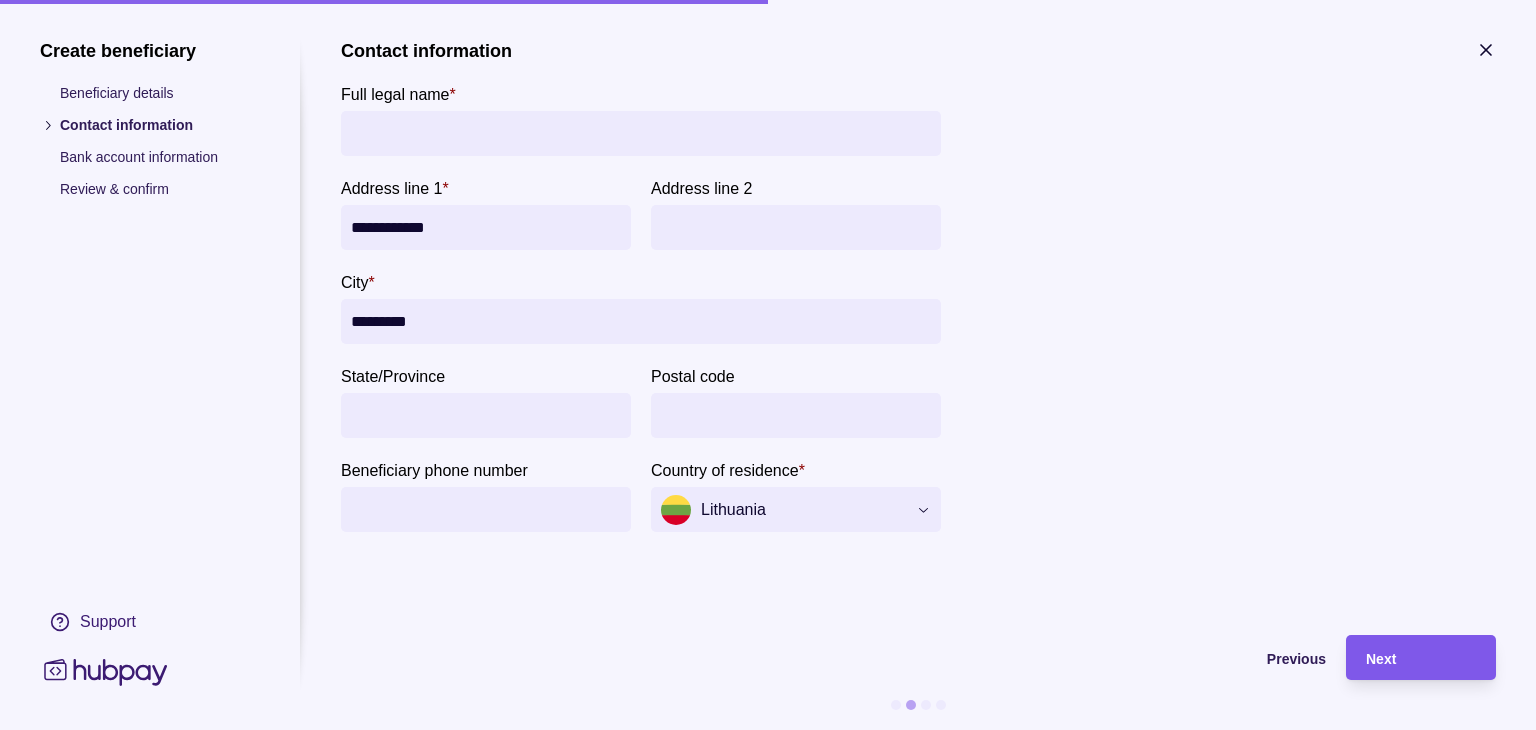 click on "Next" at bounding box center [1381, 659] 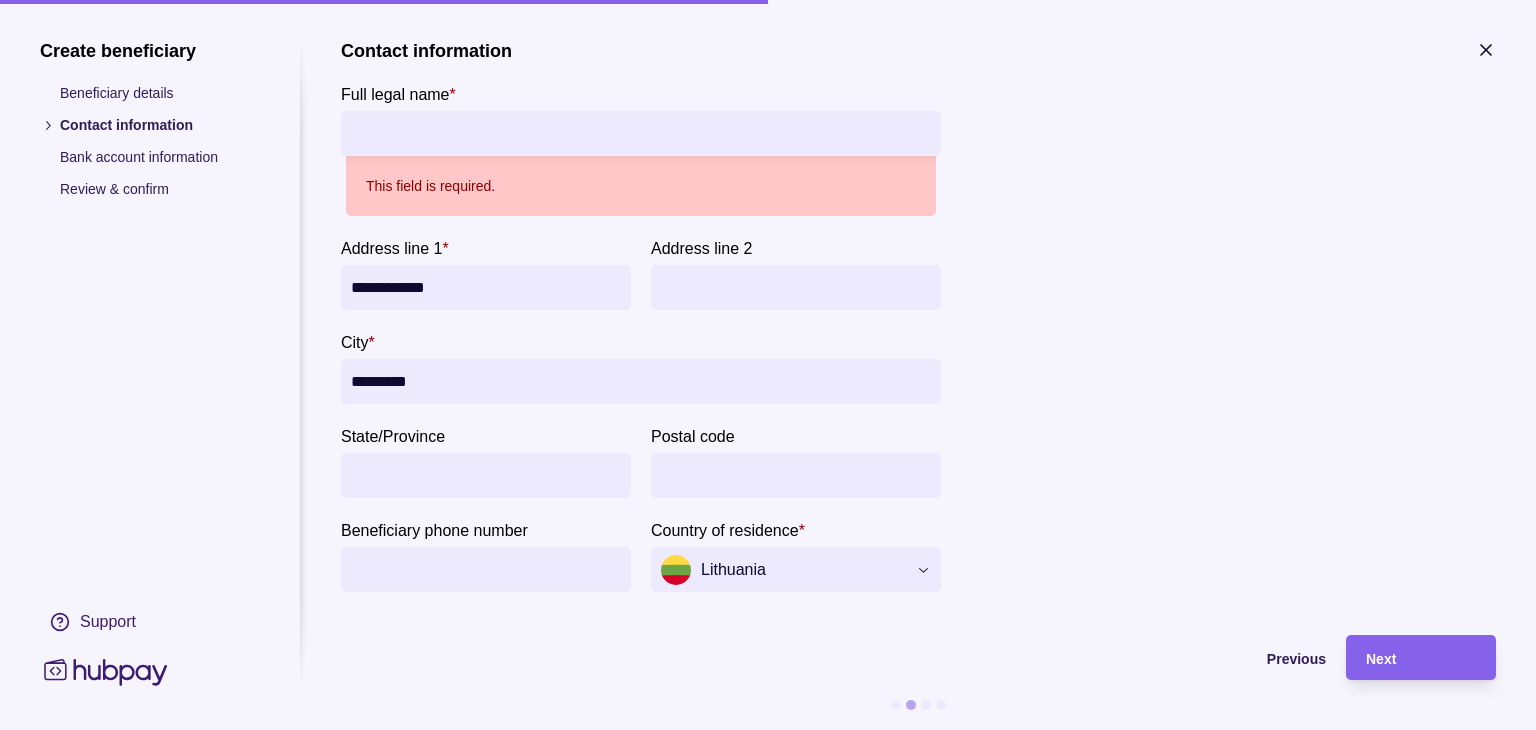 click on "This field is required." at bounding box center [641, 186] 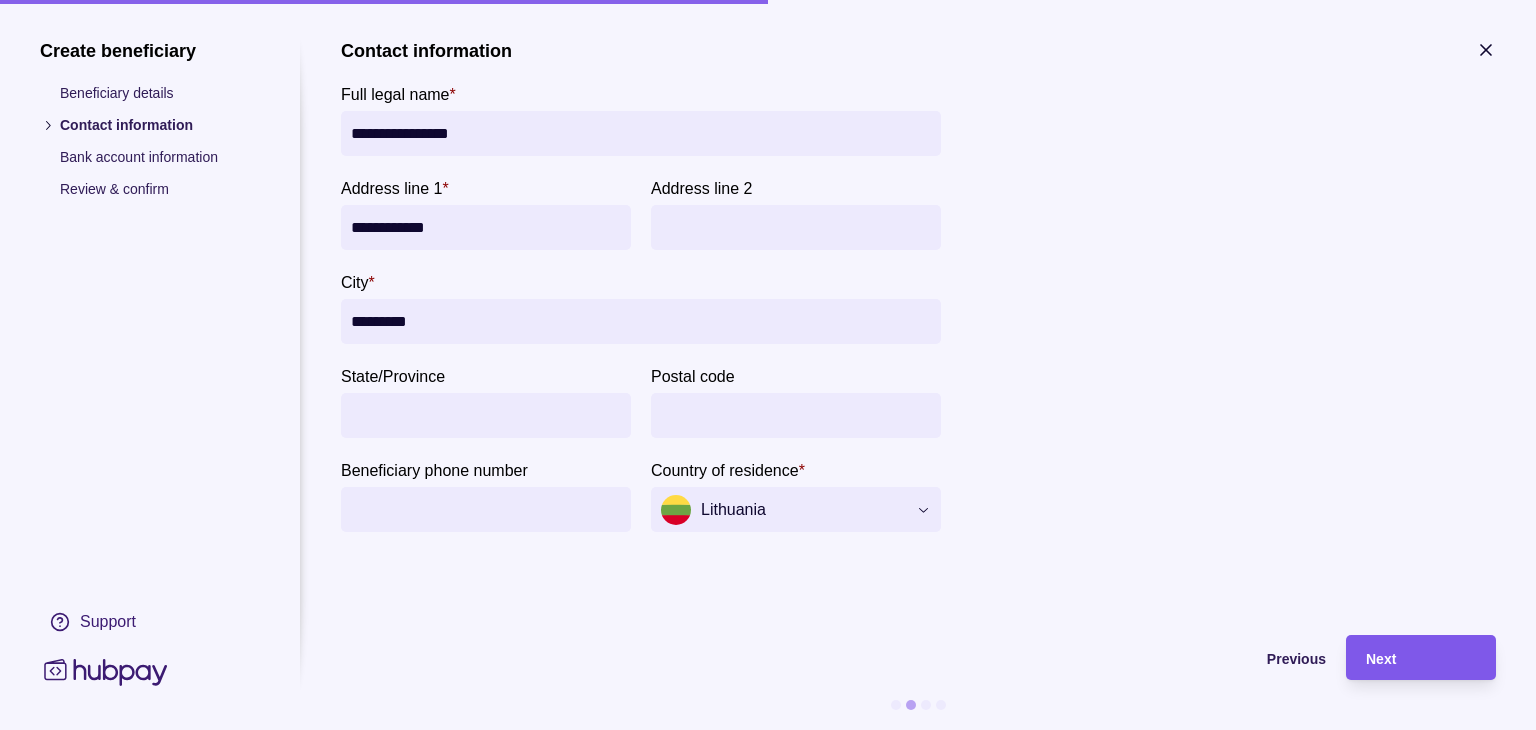 type on "**********" 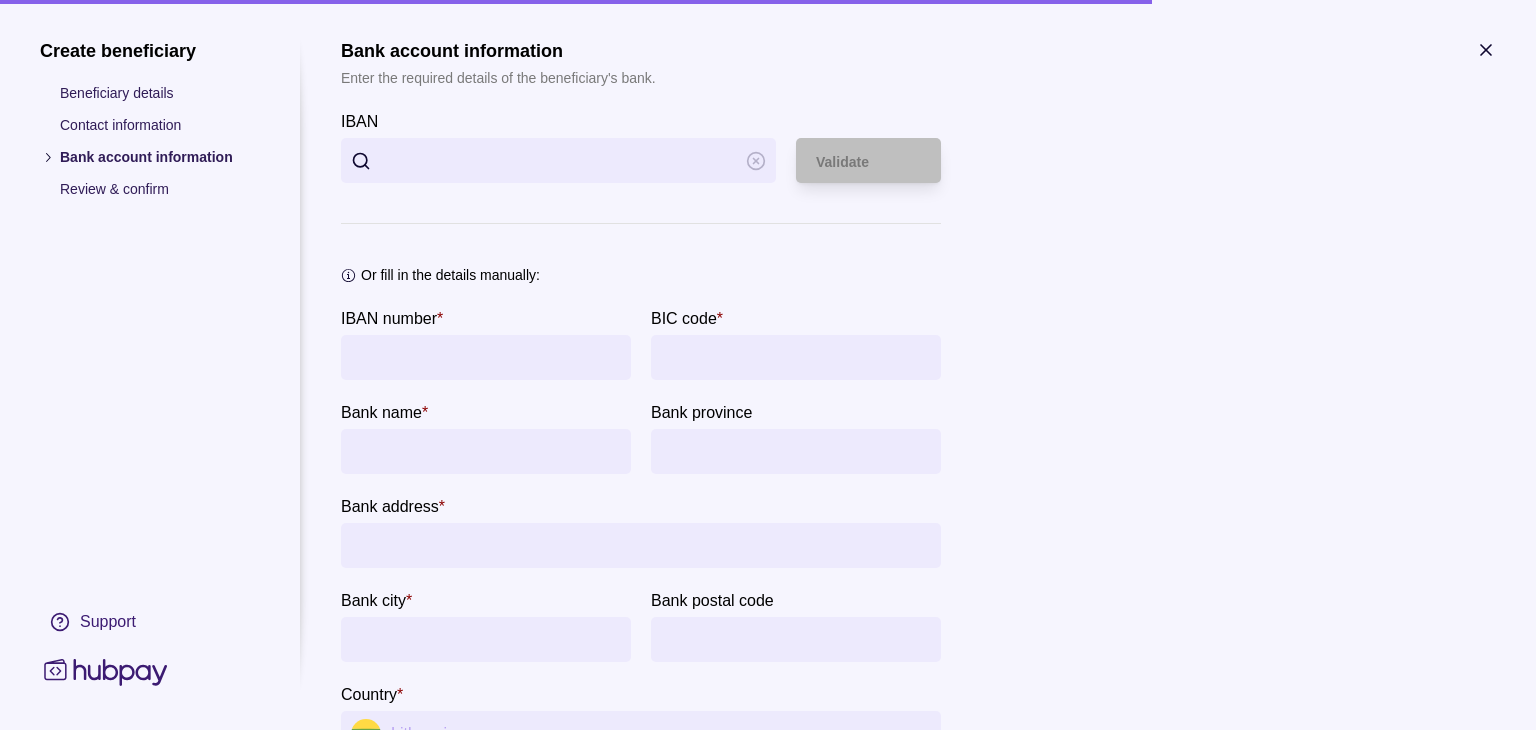 click on "IBAN" at bounding box center (558, 160) 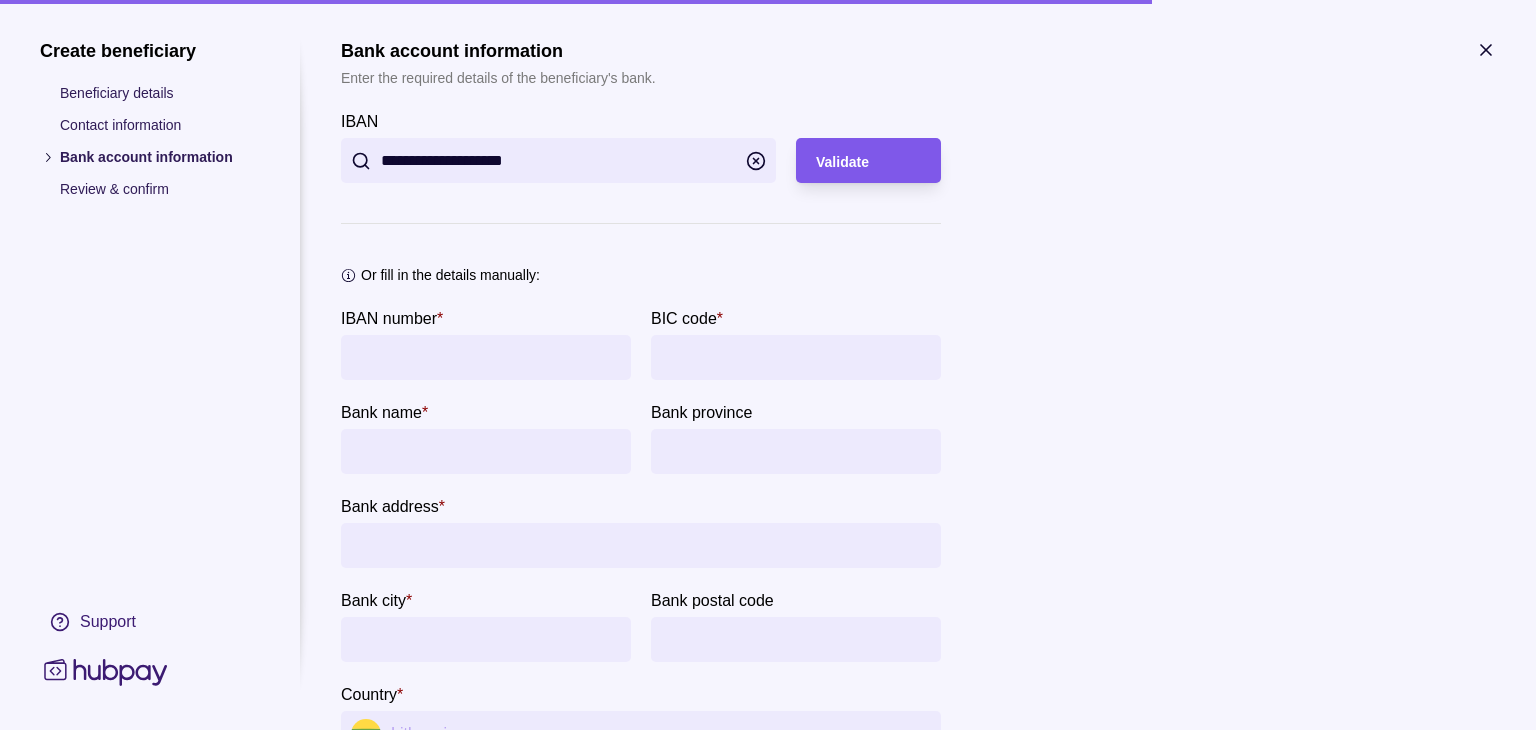 type on "**********" 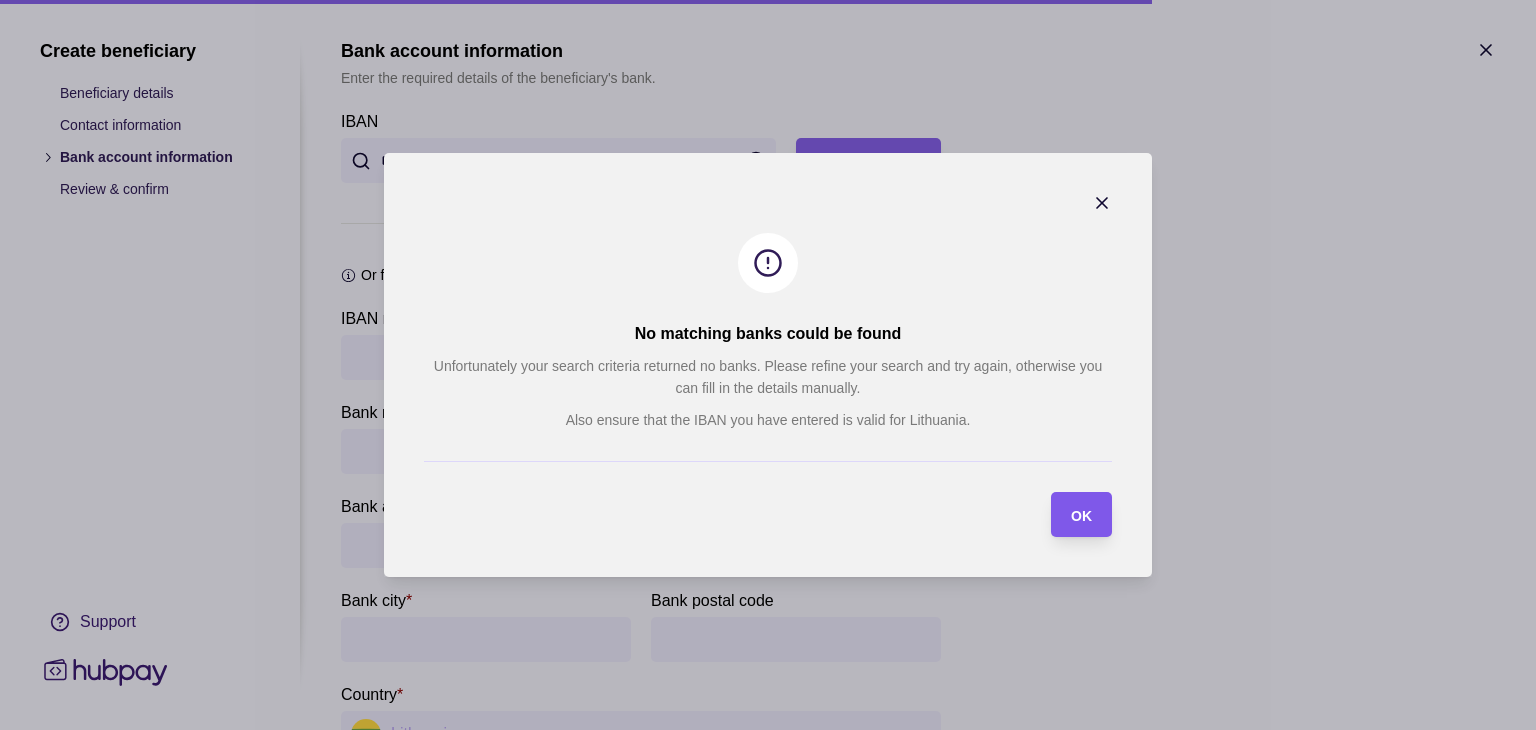 click on "OK" at bounding box center [1081, 516] 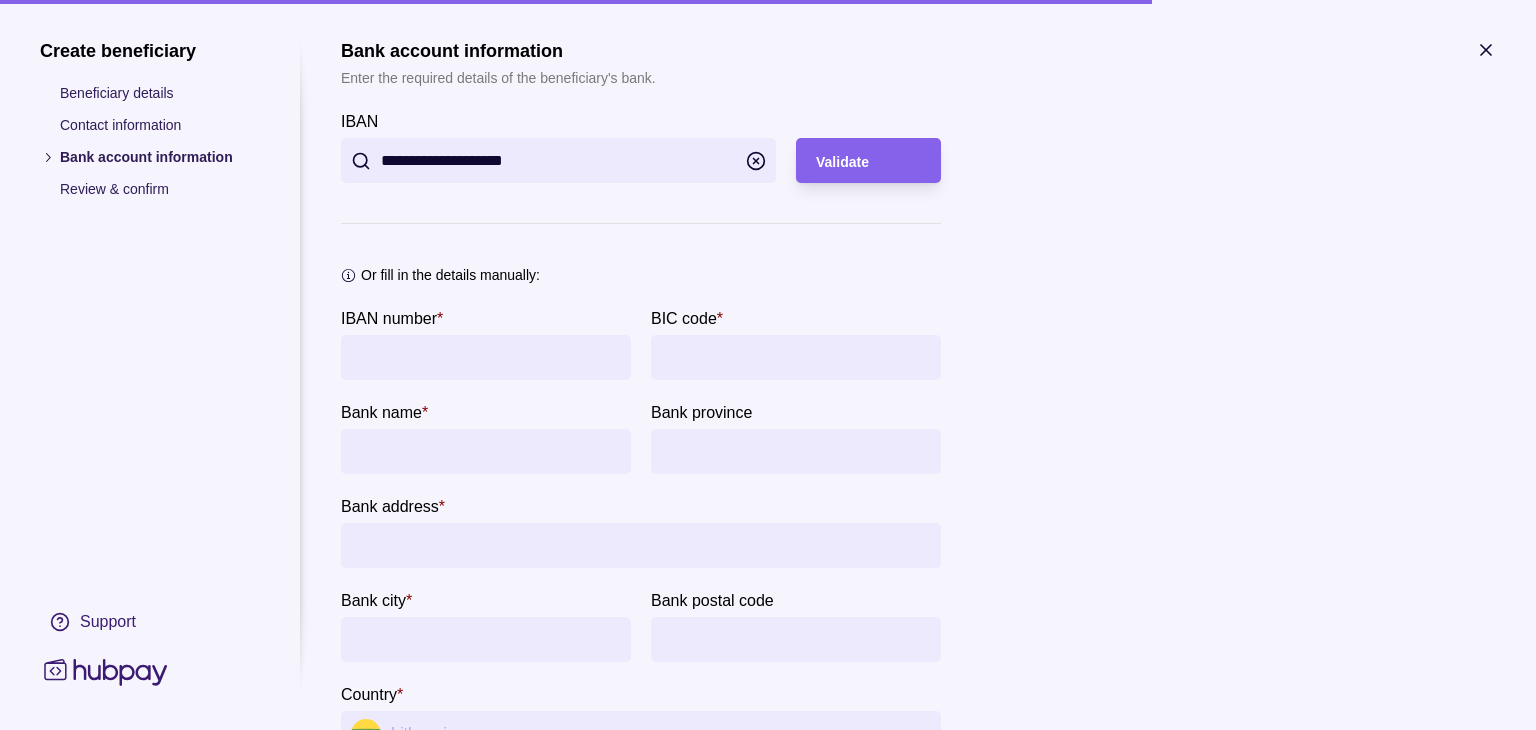 click on "**********" at bounding box center [558, 160] 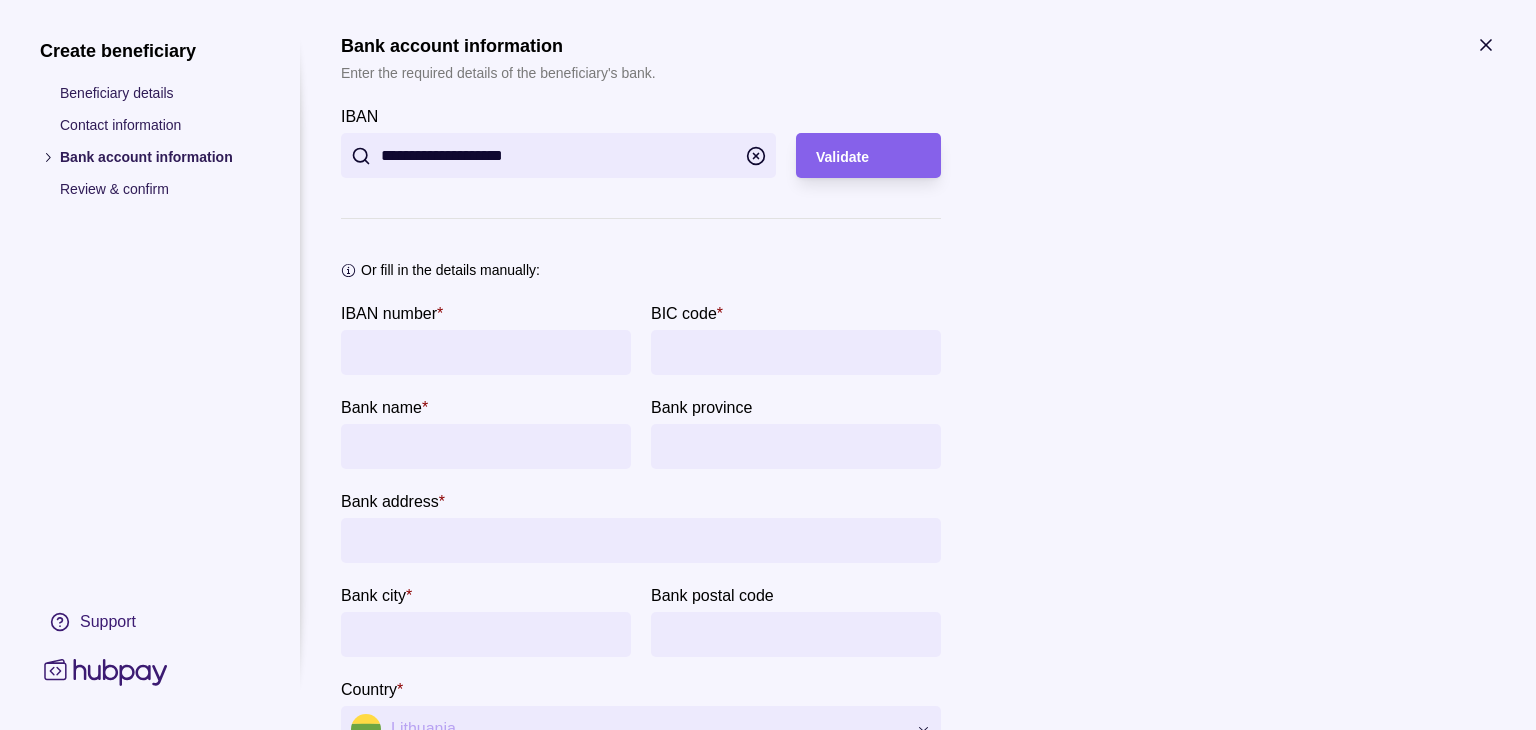 scroll, scrollTop: 0, scrollLeft: 0, axis: both 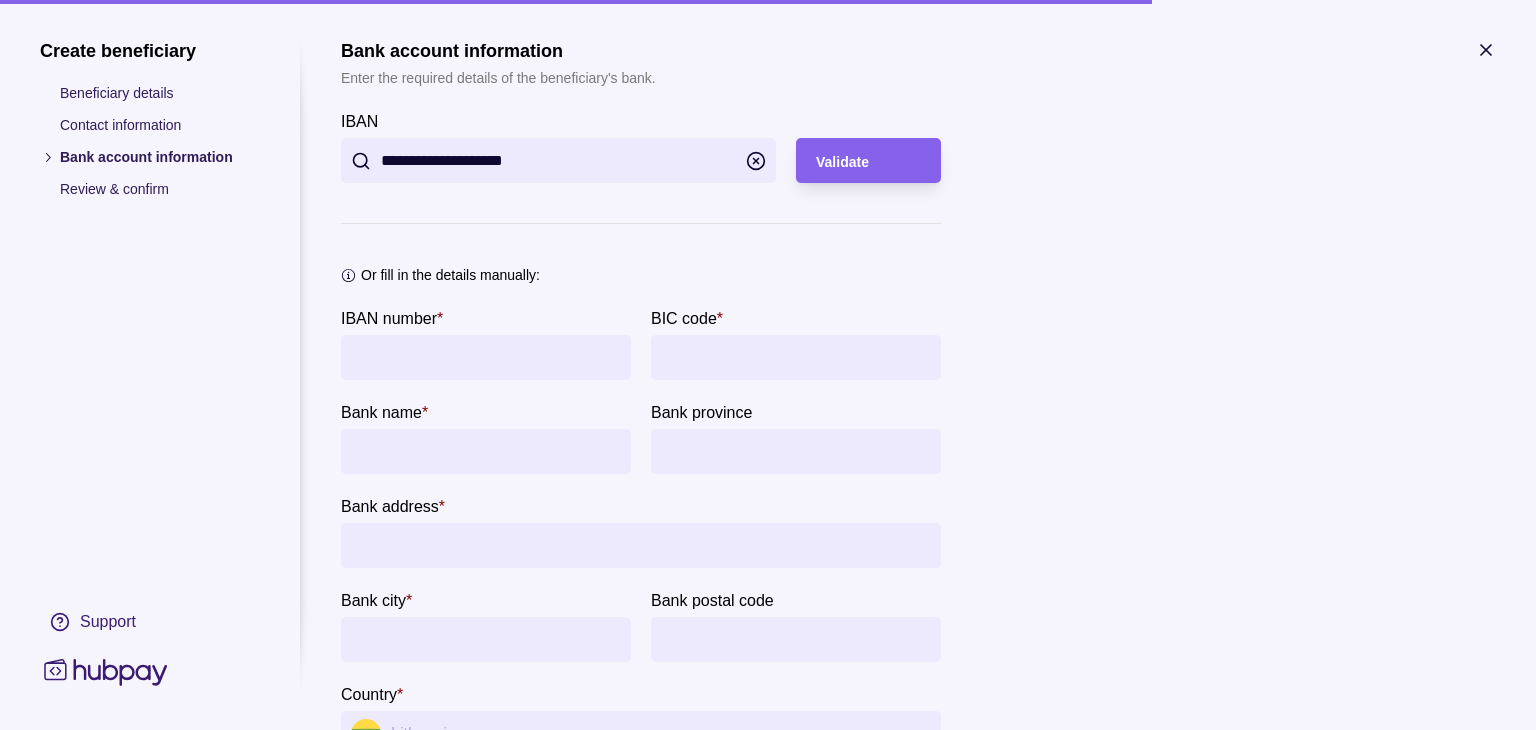 click 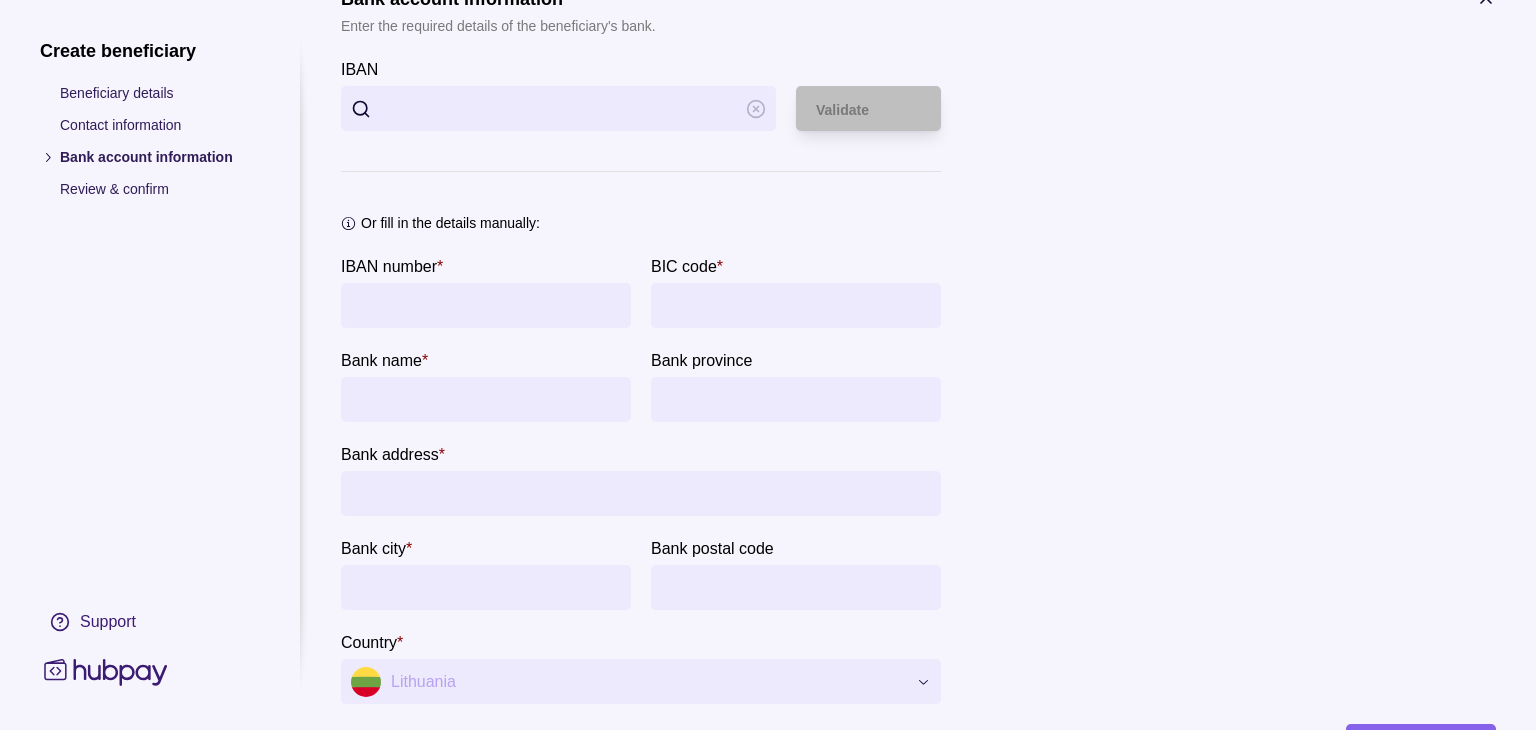 scroll, scrollTop: 156, scrollLeft: 0, axis: vertical 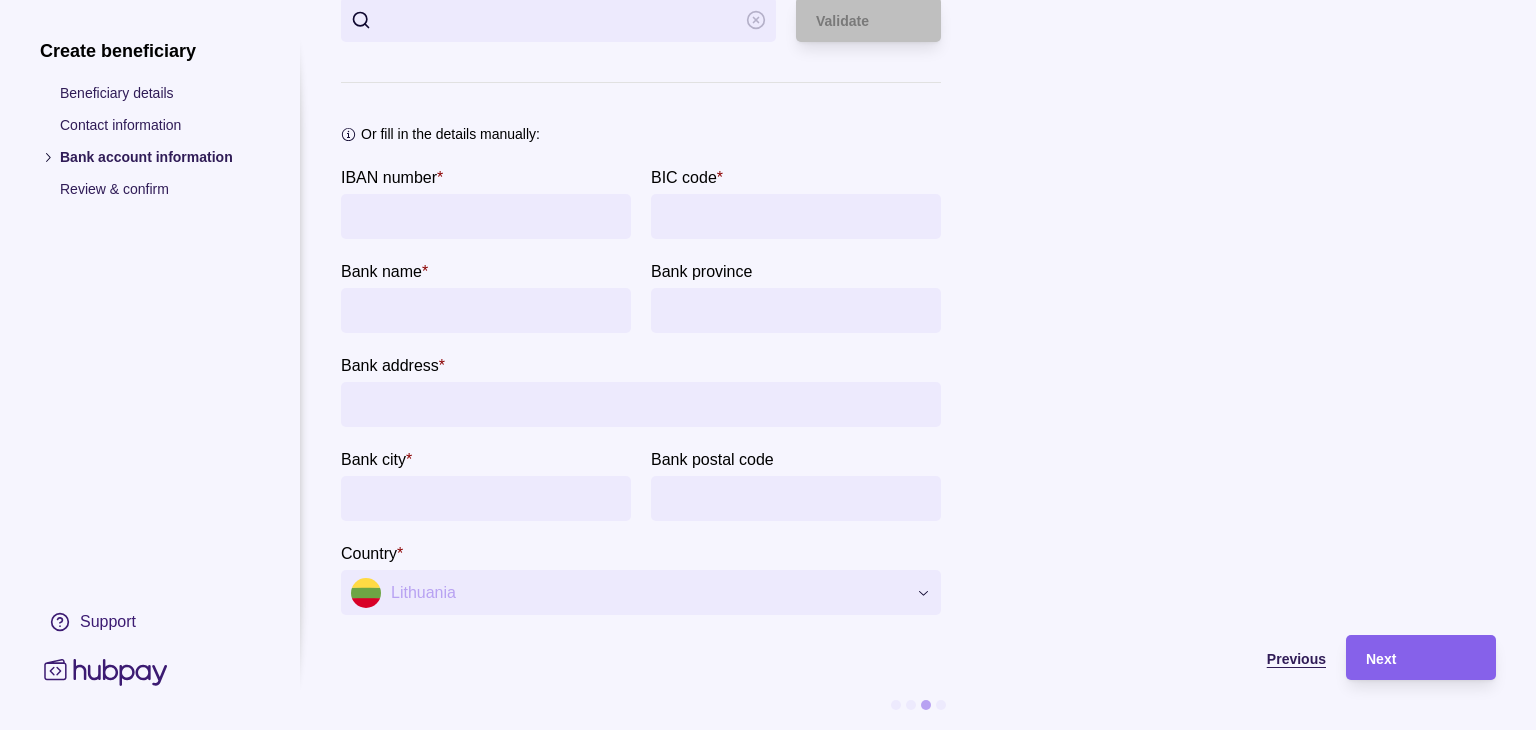 click on "Previous" at bounding box center [1296, 659] 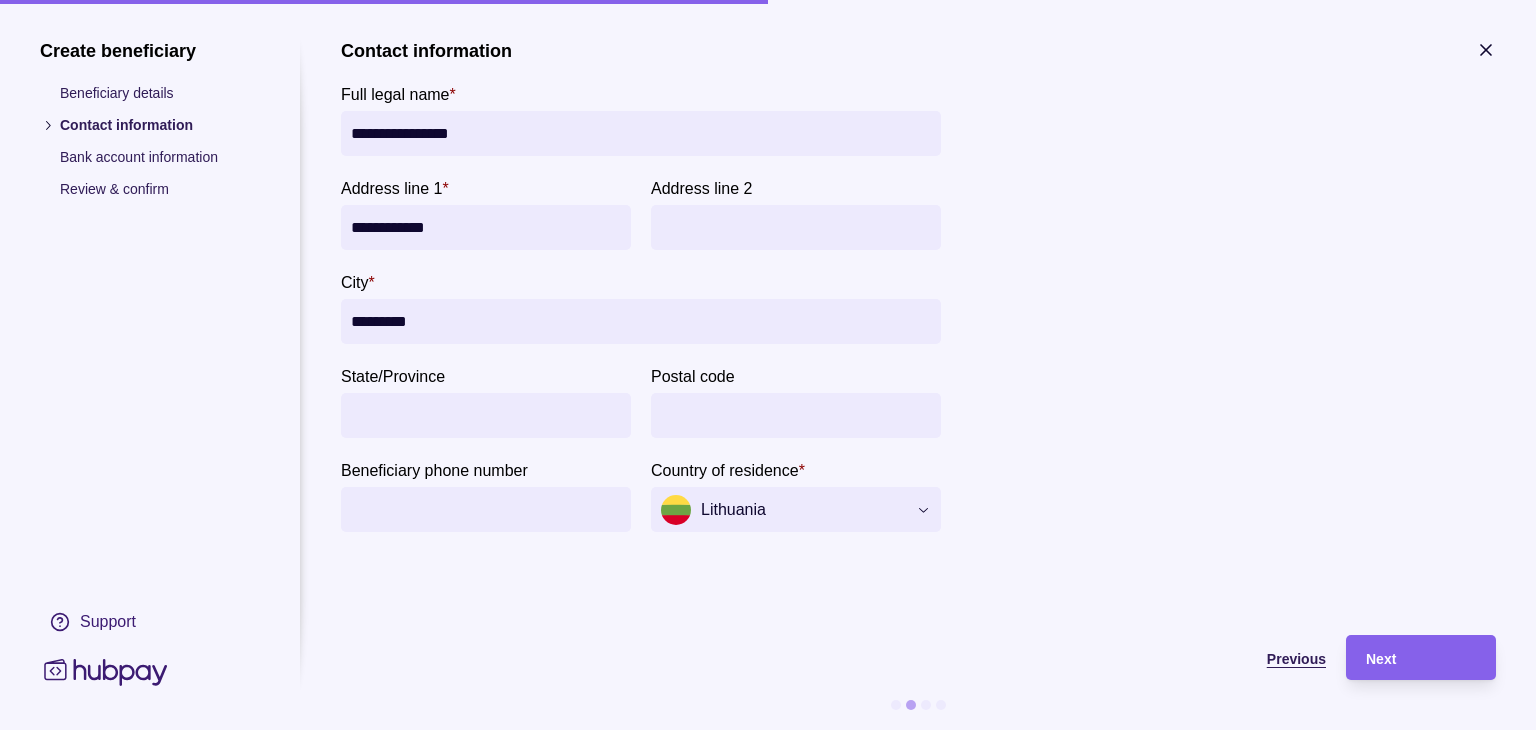 scroll, scrollTop: 0, scrollLeft: 0, axis: both 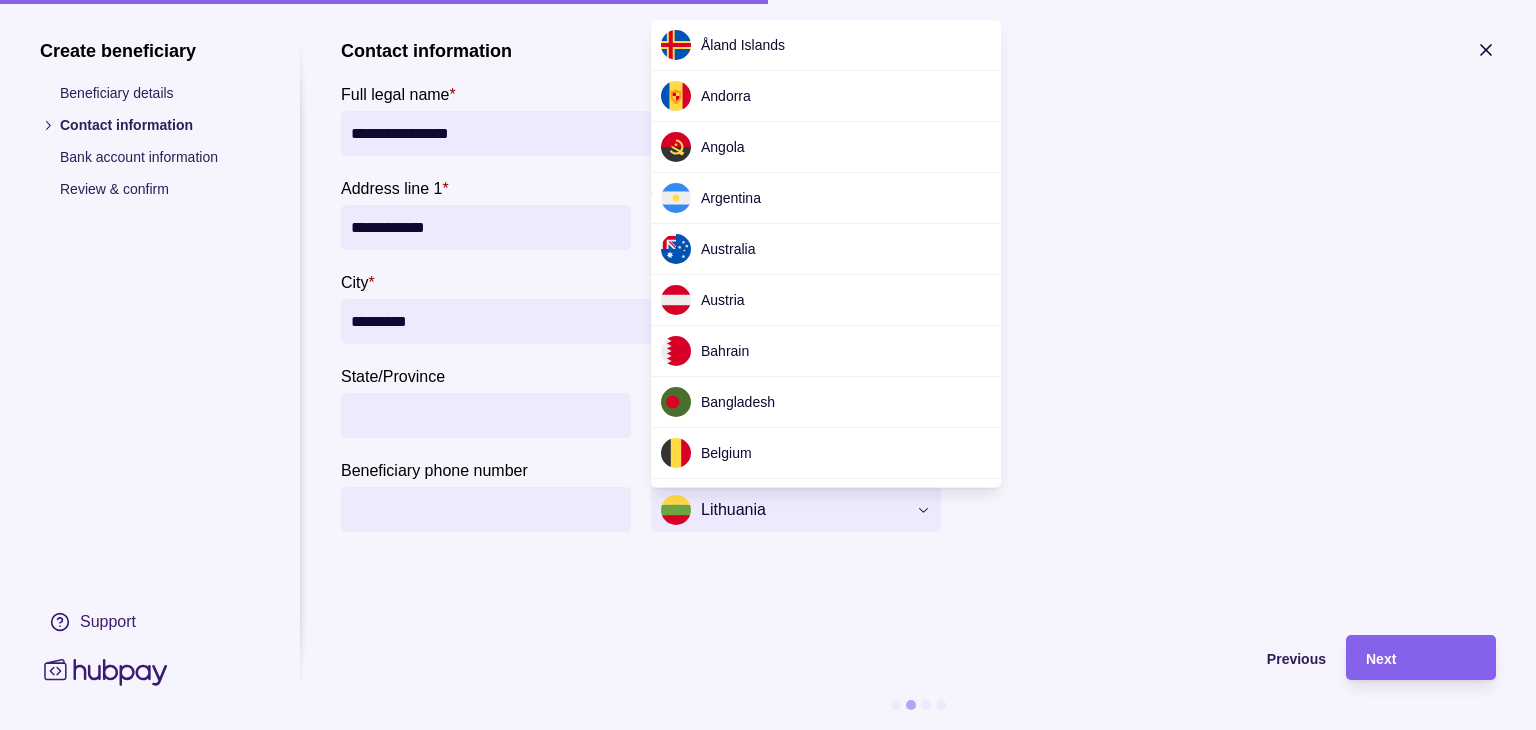 click on "**********" at bounding box center (768, 1010) 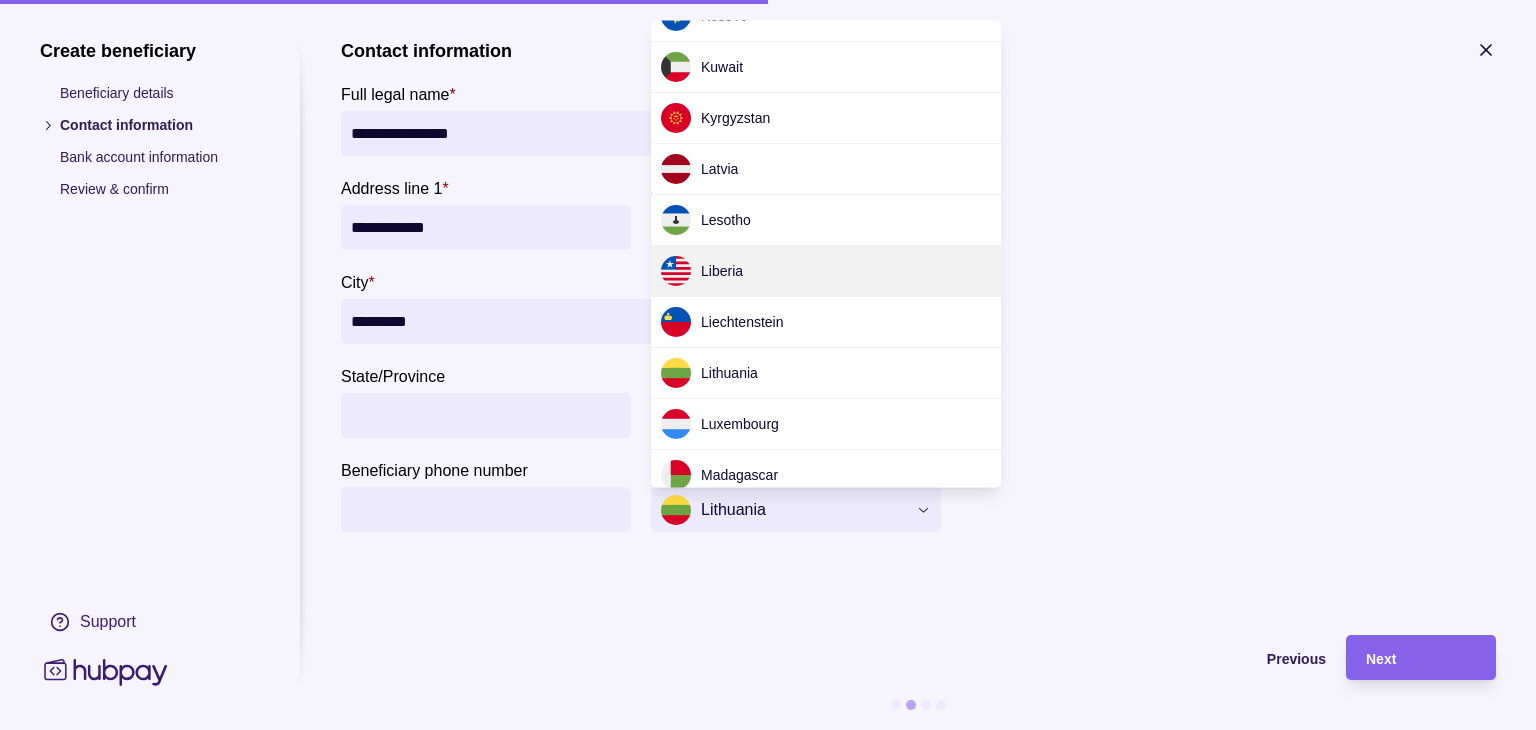 scroll, scrollTop: 3087, scrollLeft: 0, axis: vertical 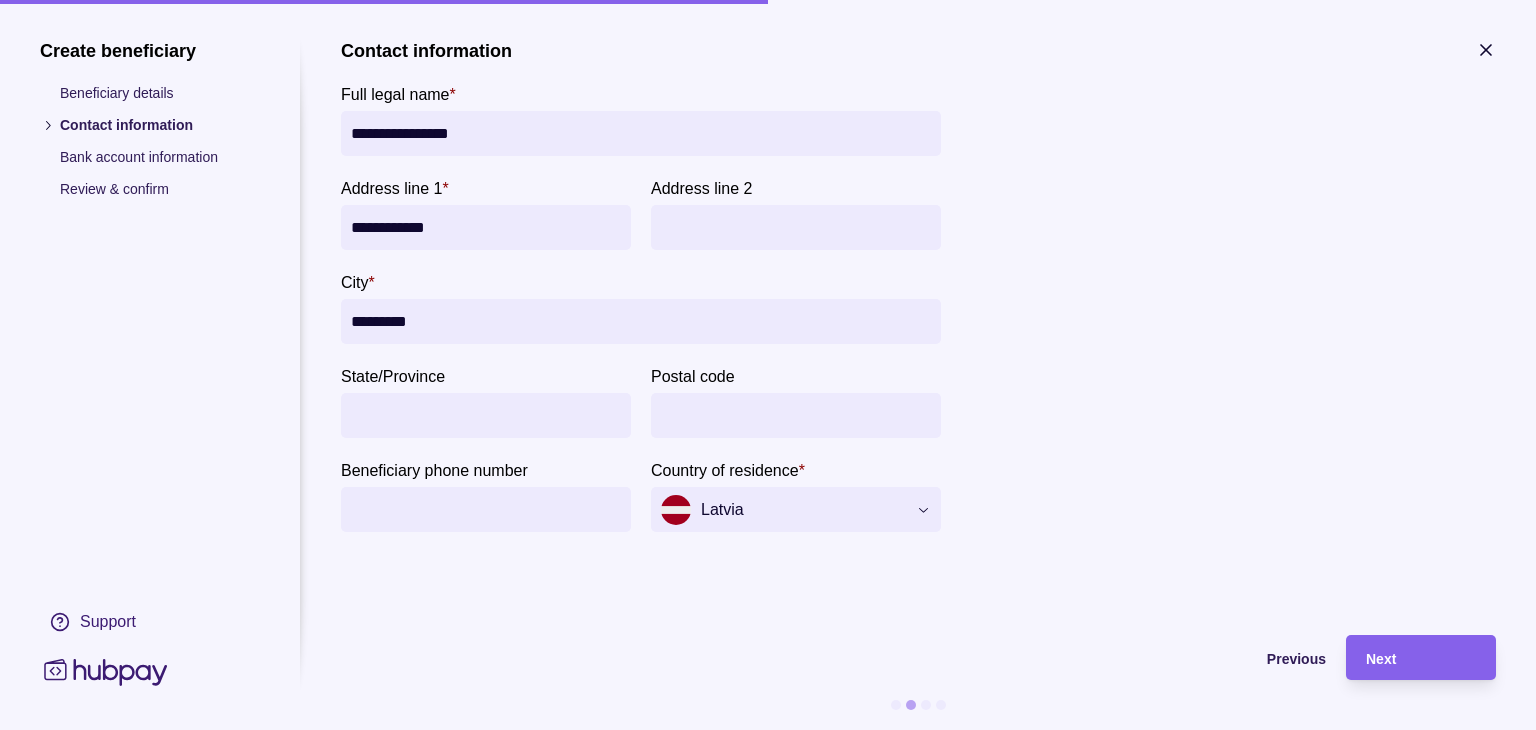 click at bounding box center (1346, 331) 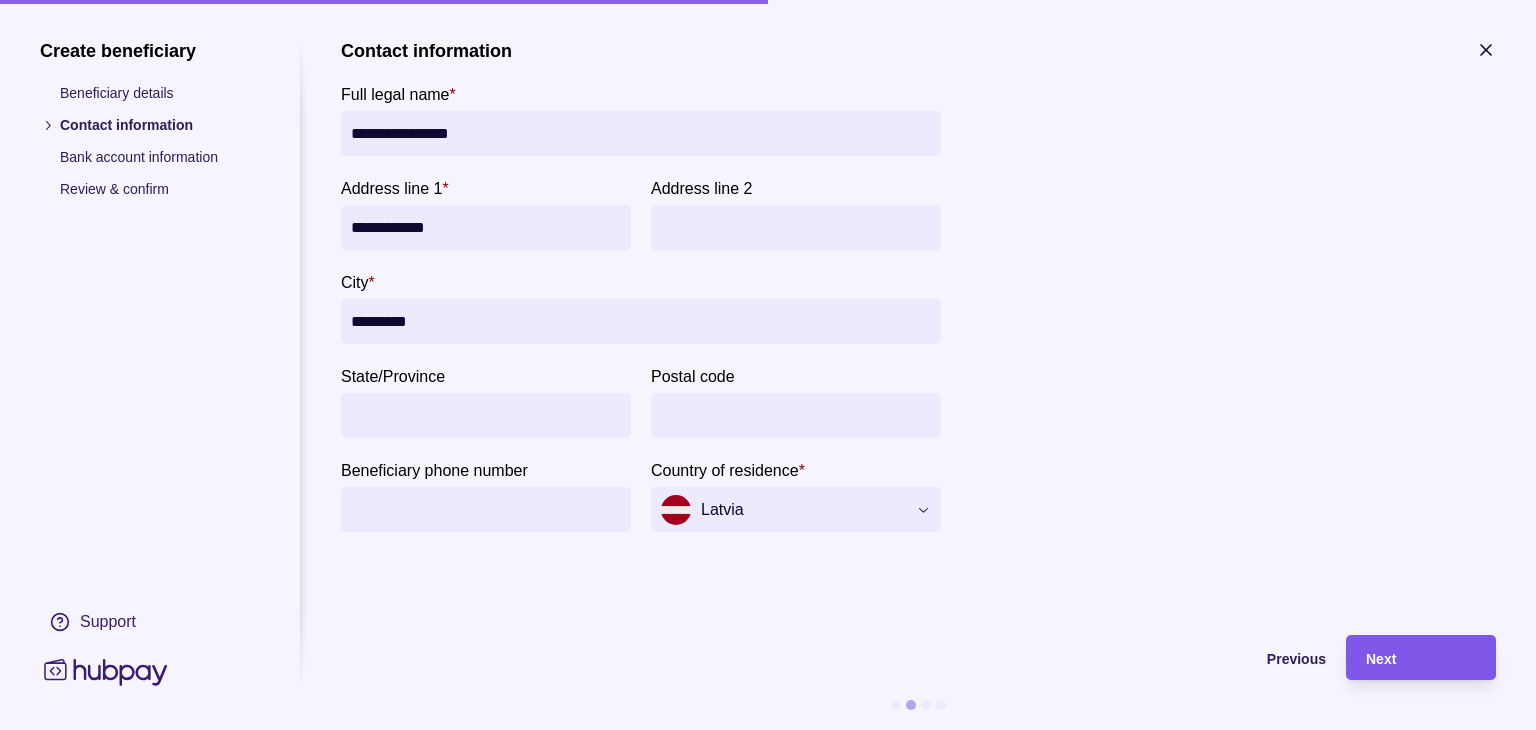 click on "Next" at bounding box center (1381, 659) 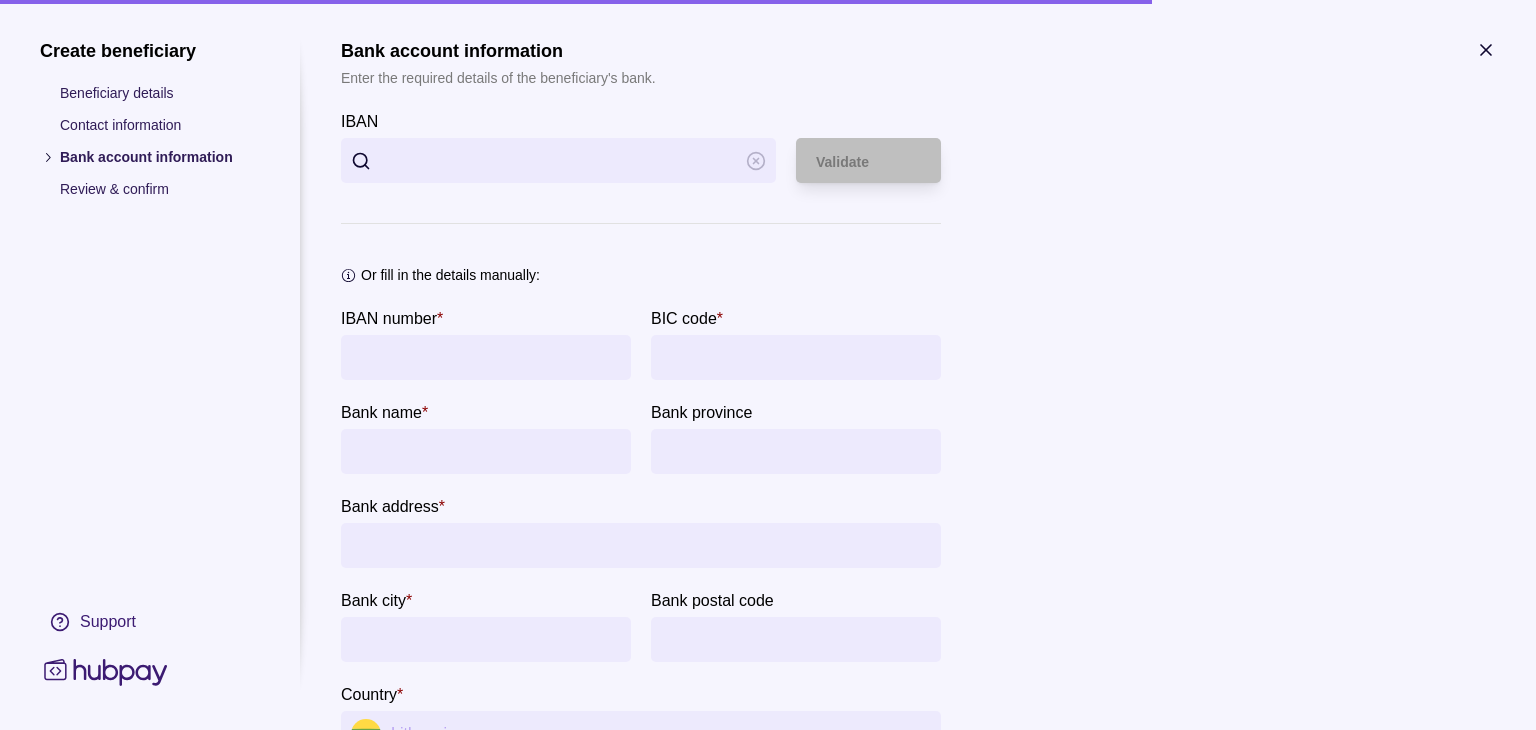 click on "IBAN" at bounding box center [558, 160] 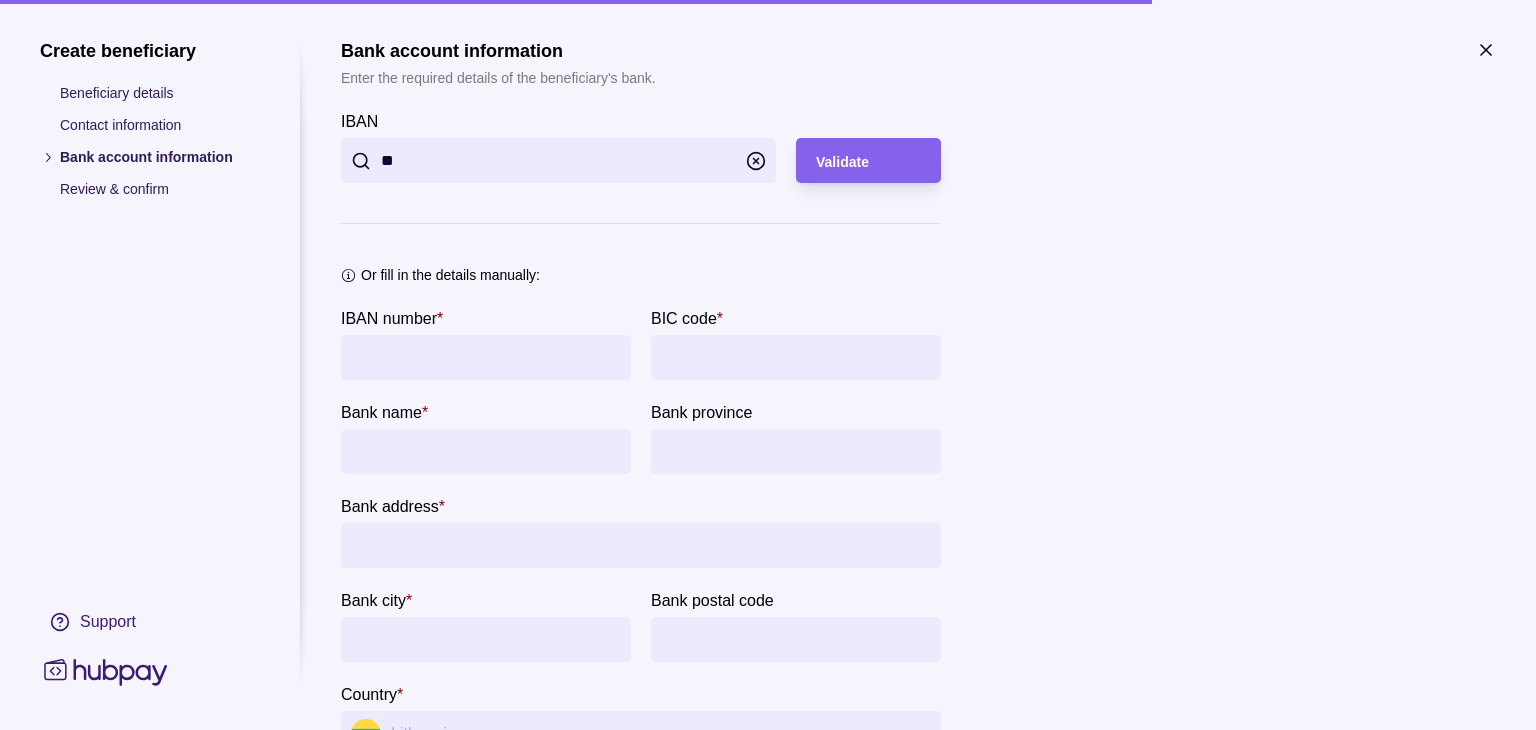 type on "*" 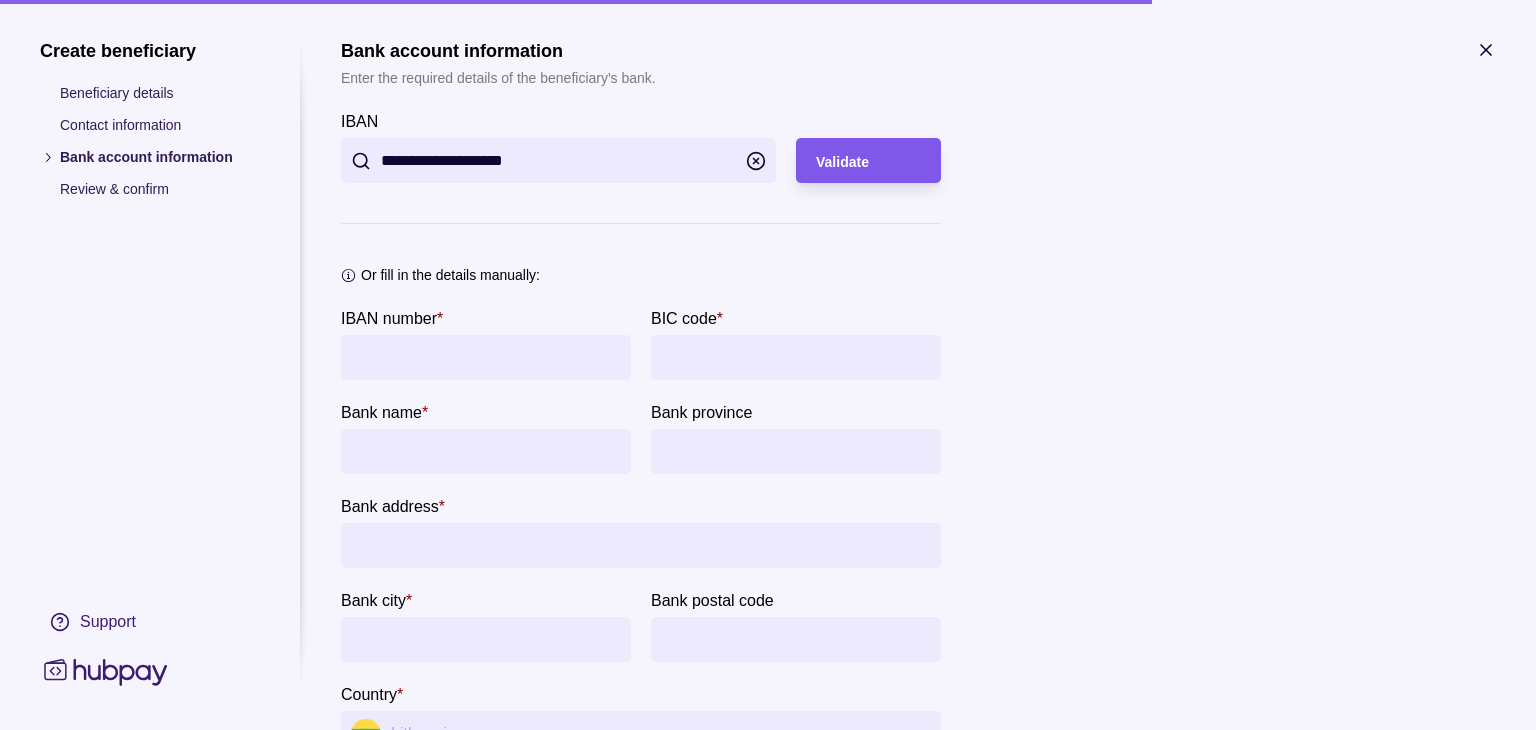 type on "**********" 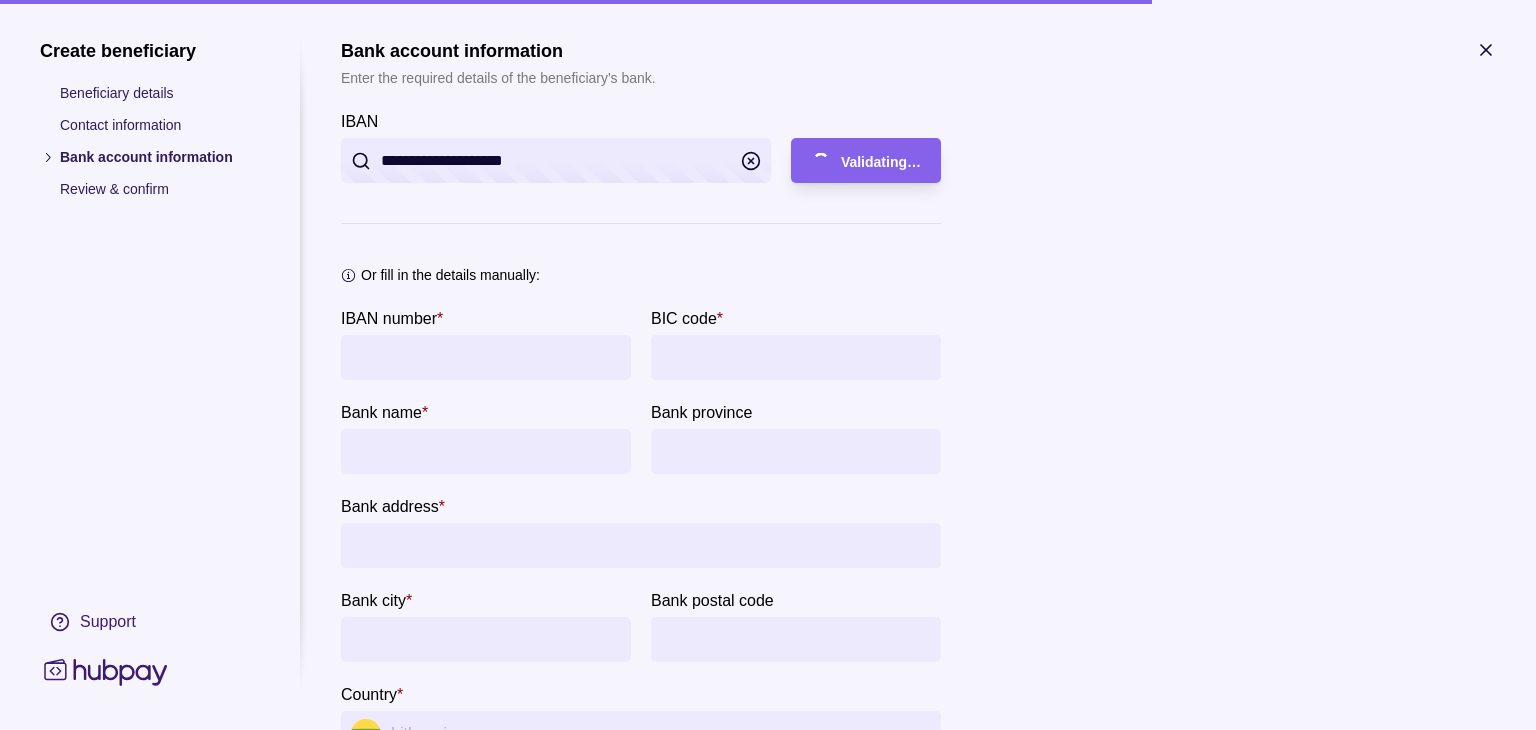 type on "**********" 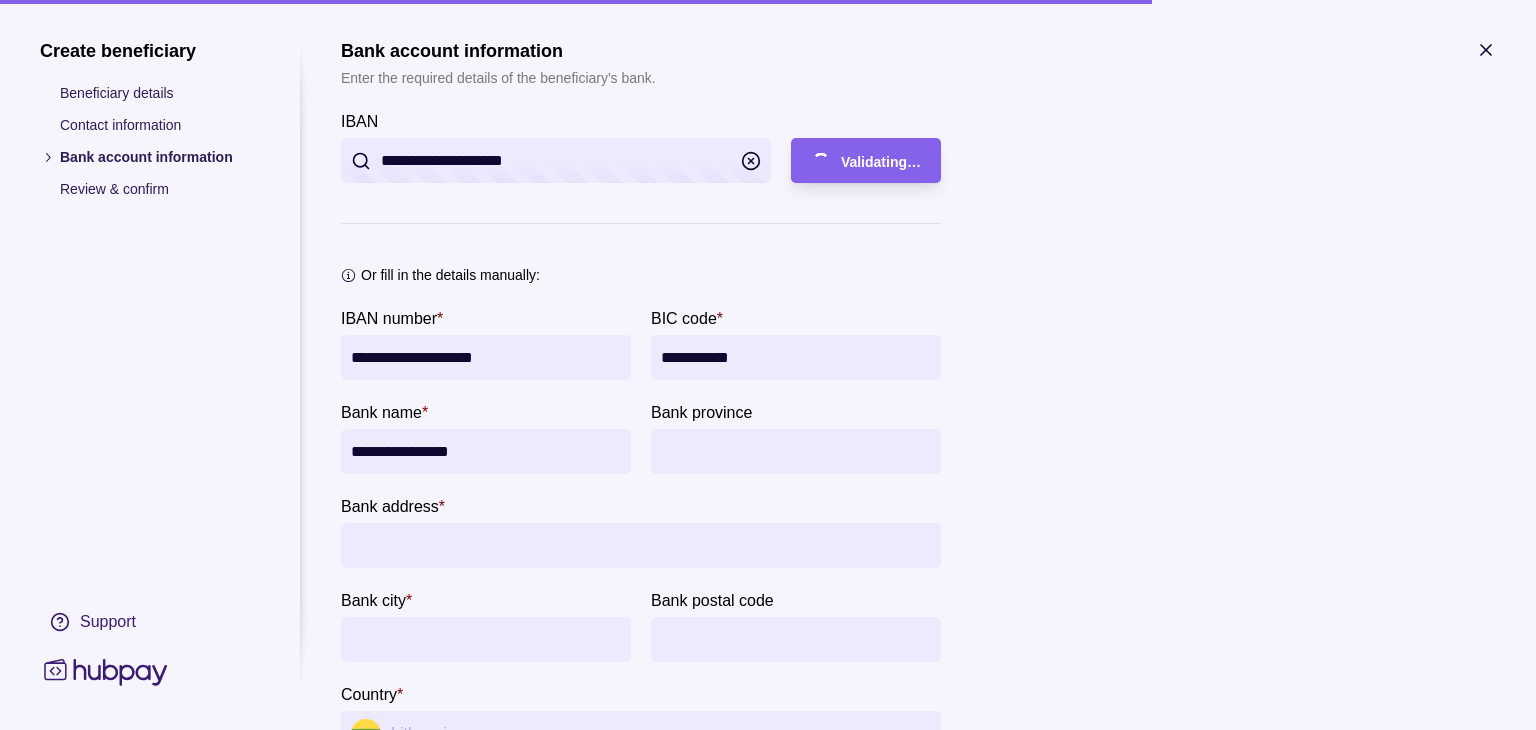 type on "**********" 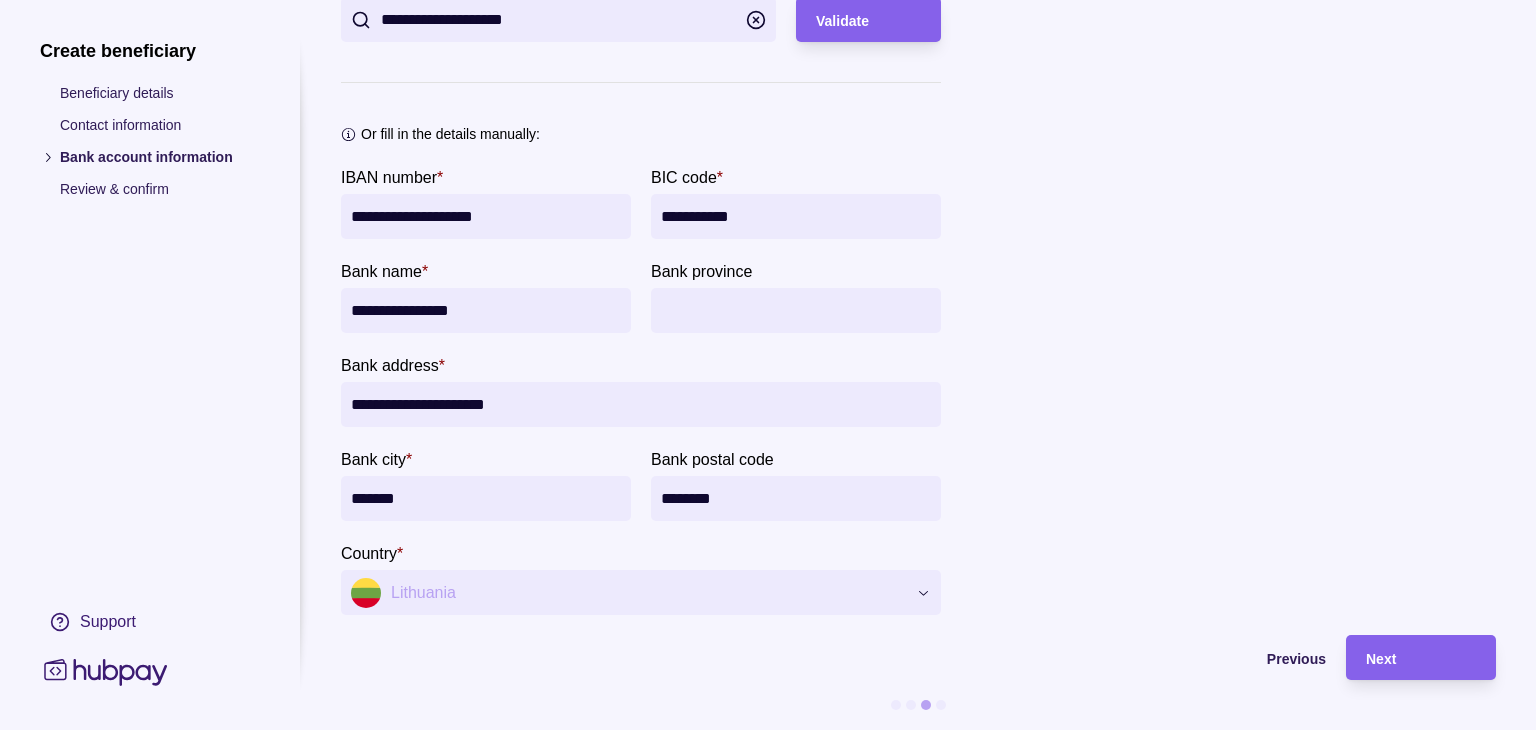 scroll, scrollTop: 156, scrollLeft: 0, axis: vertical 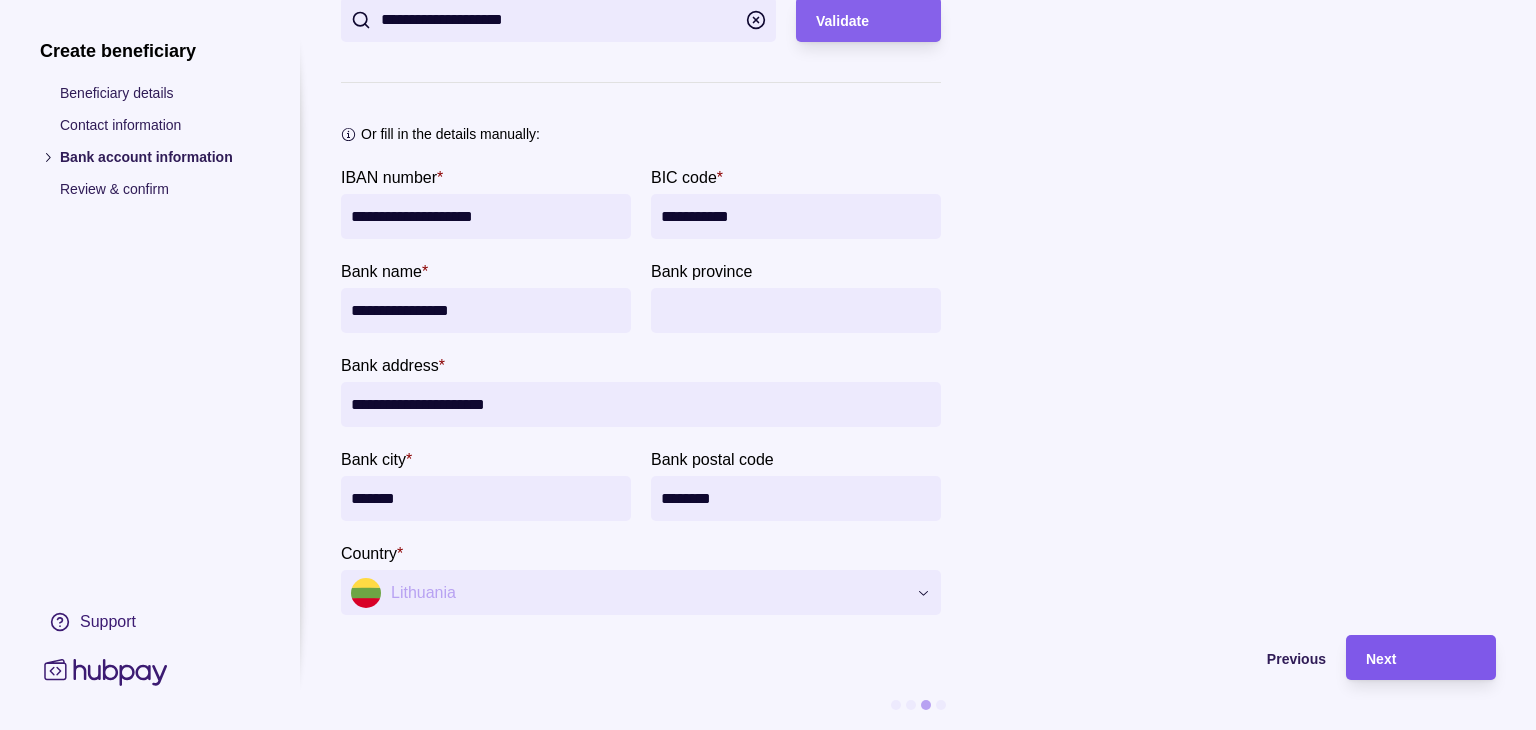 click on "Next" at bounding box center [1421, 658] 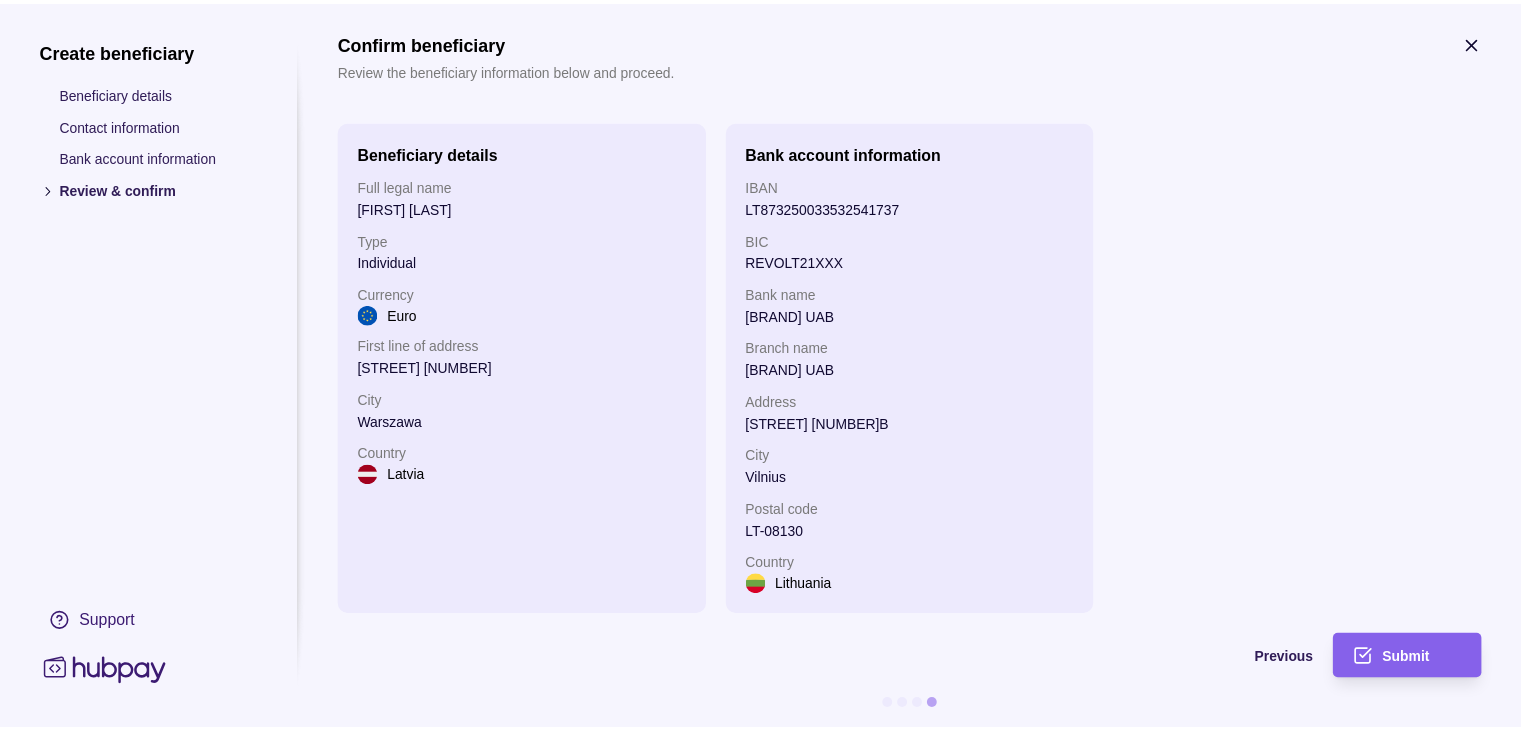 scroll, scrollTop: 0, scrollLeft: 0, axis: both 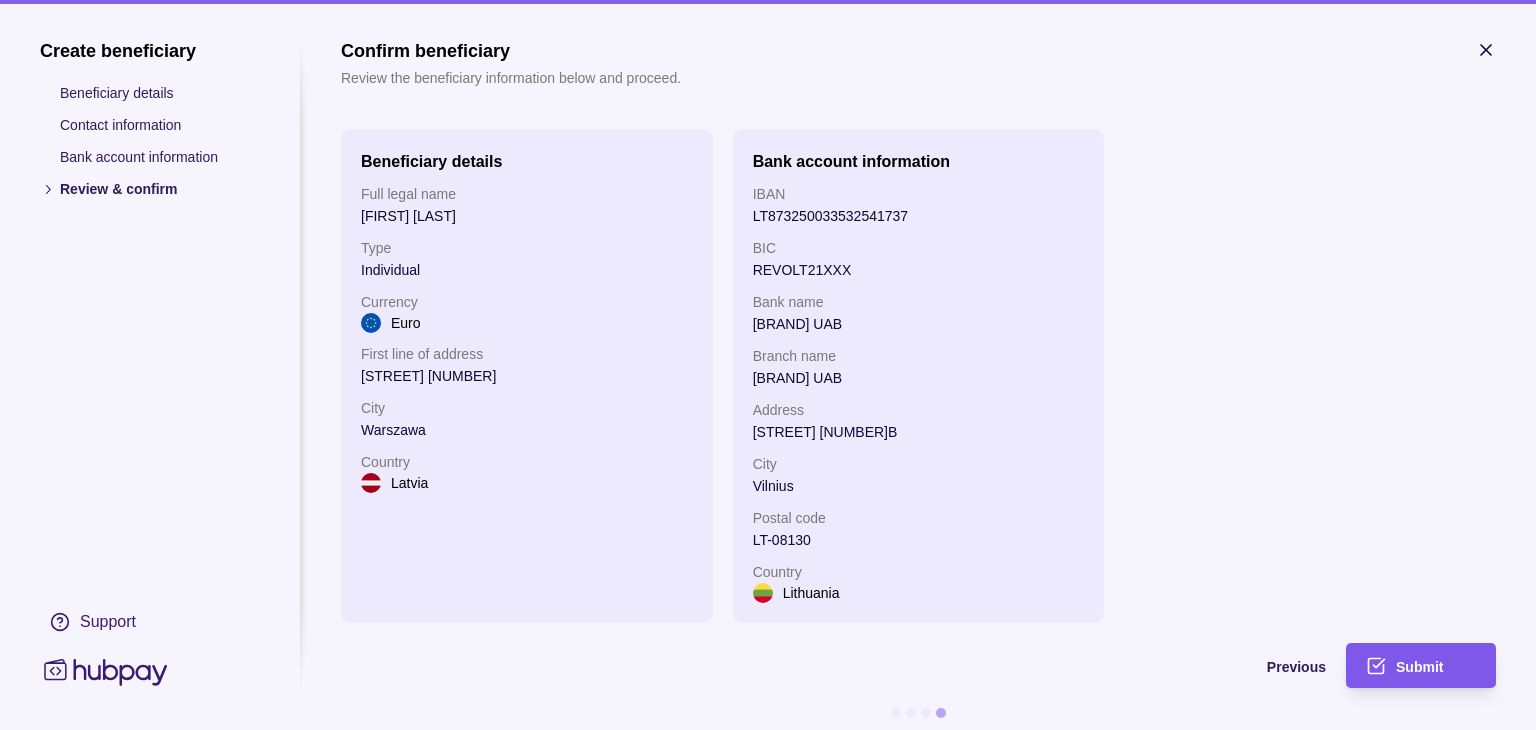 click 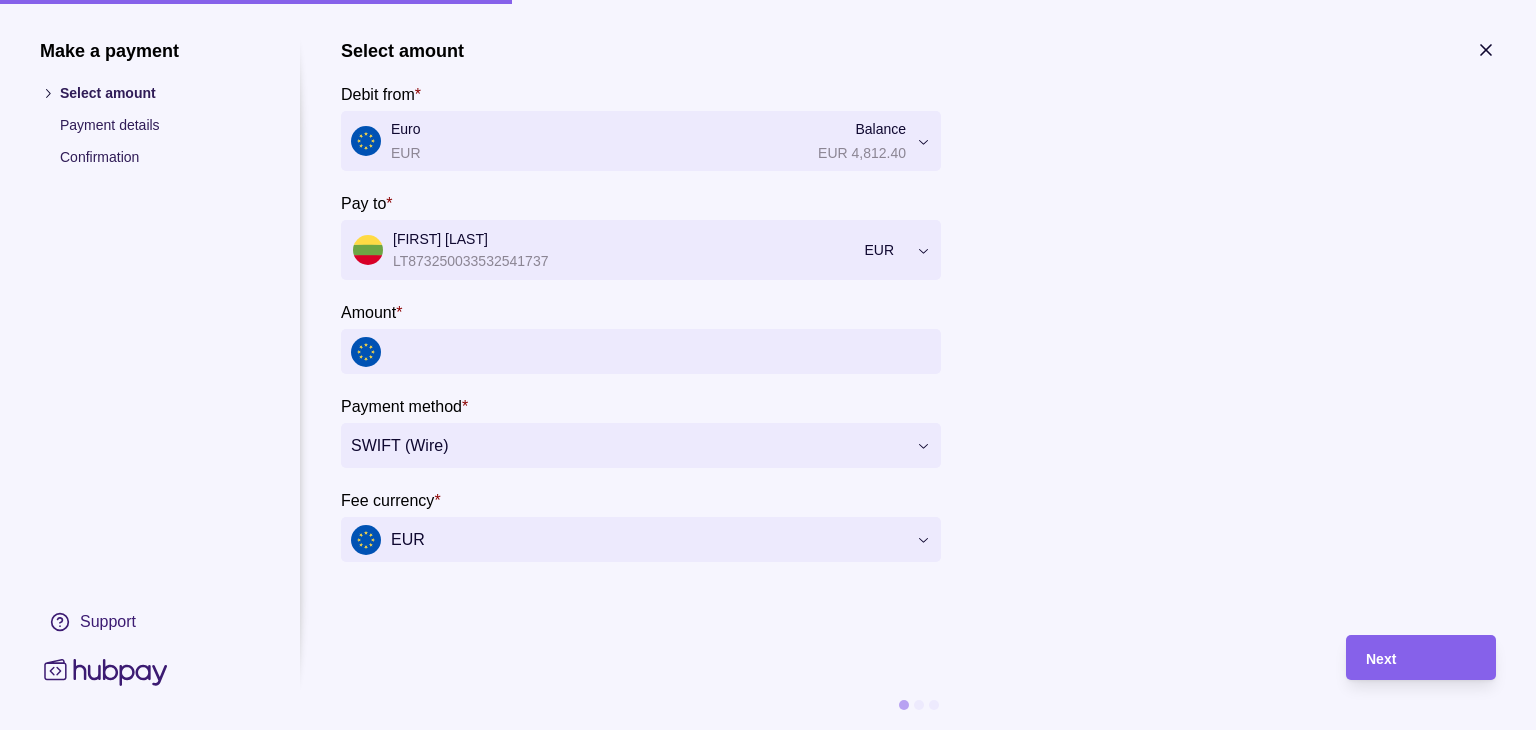 click on "Amount  *" at bounding box center [661, 351] 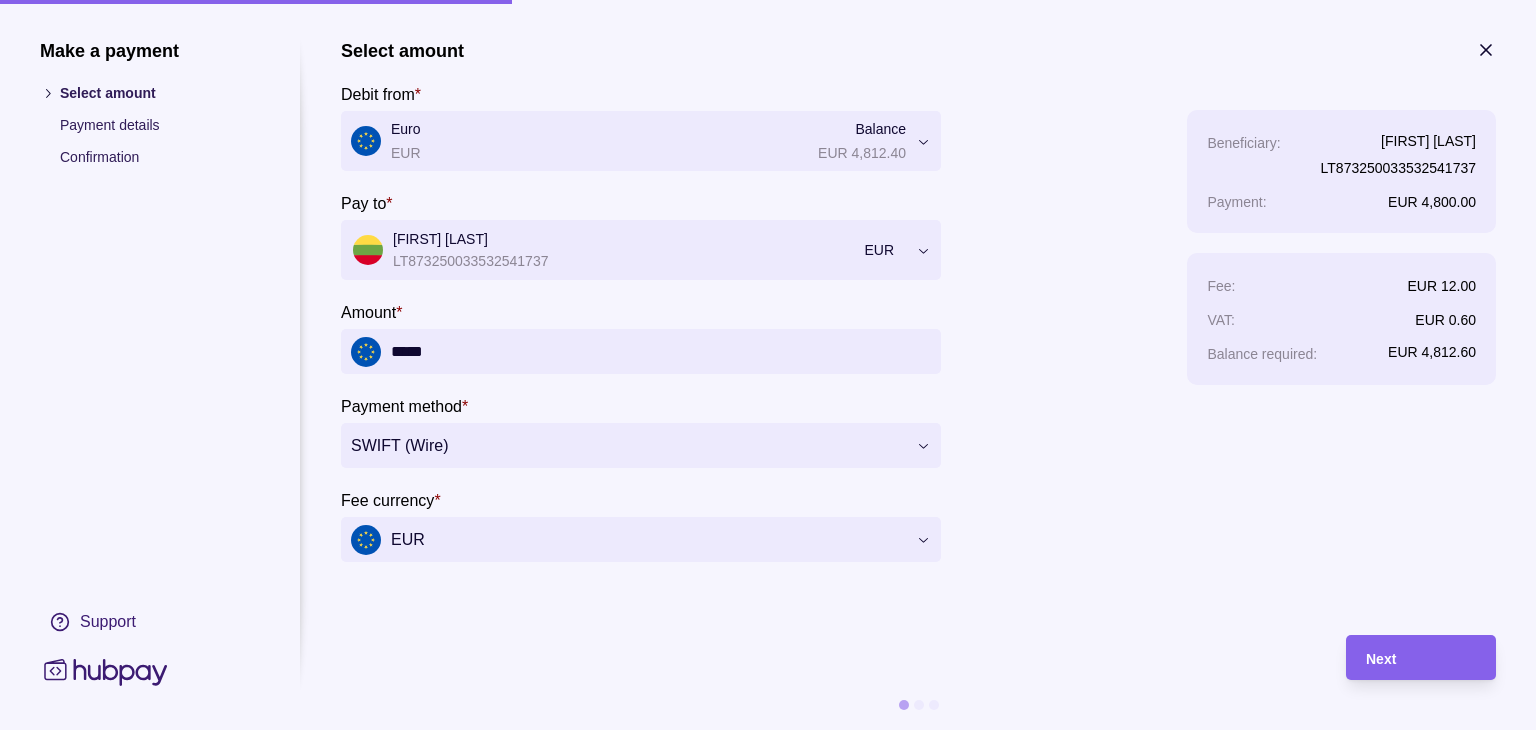 type on "*****" 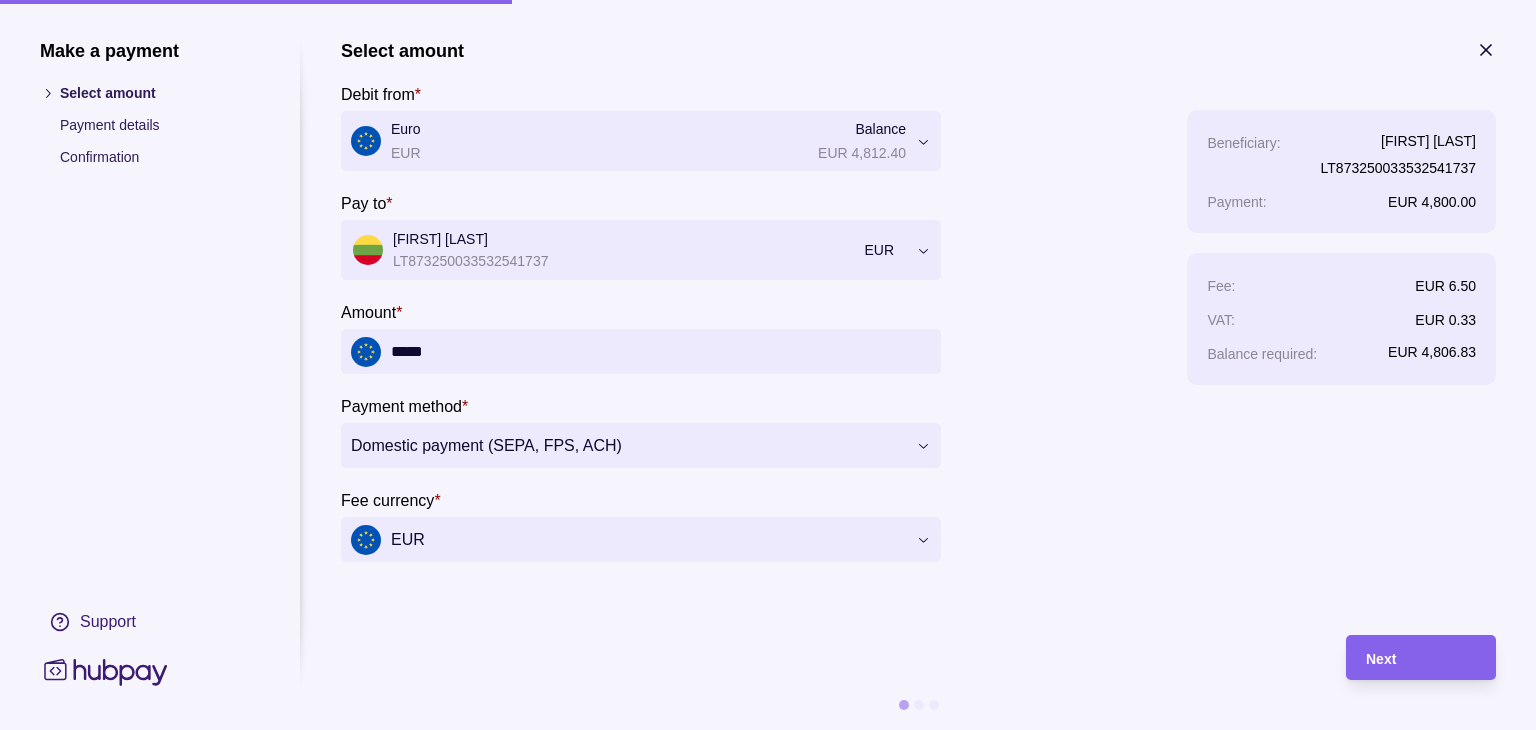 click on "Beneficiary : [FIRST] [LAST] LT873250033532541737 Payment : EUR 4,800.00 Fee : EUR 6.50 VAT : EUR 0.33 Balance required : EUR 4,806.83" at bounding box center [1341, 336] 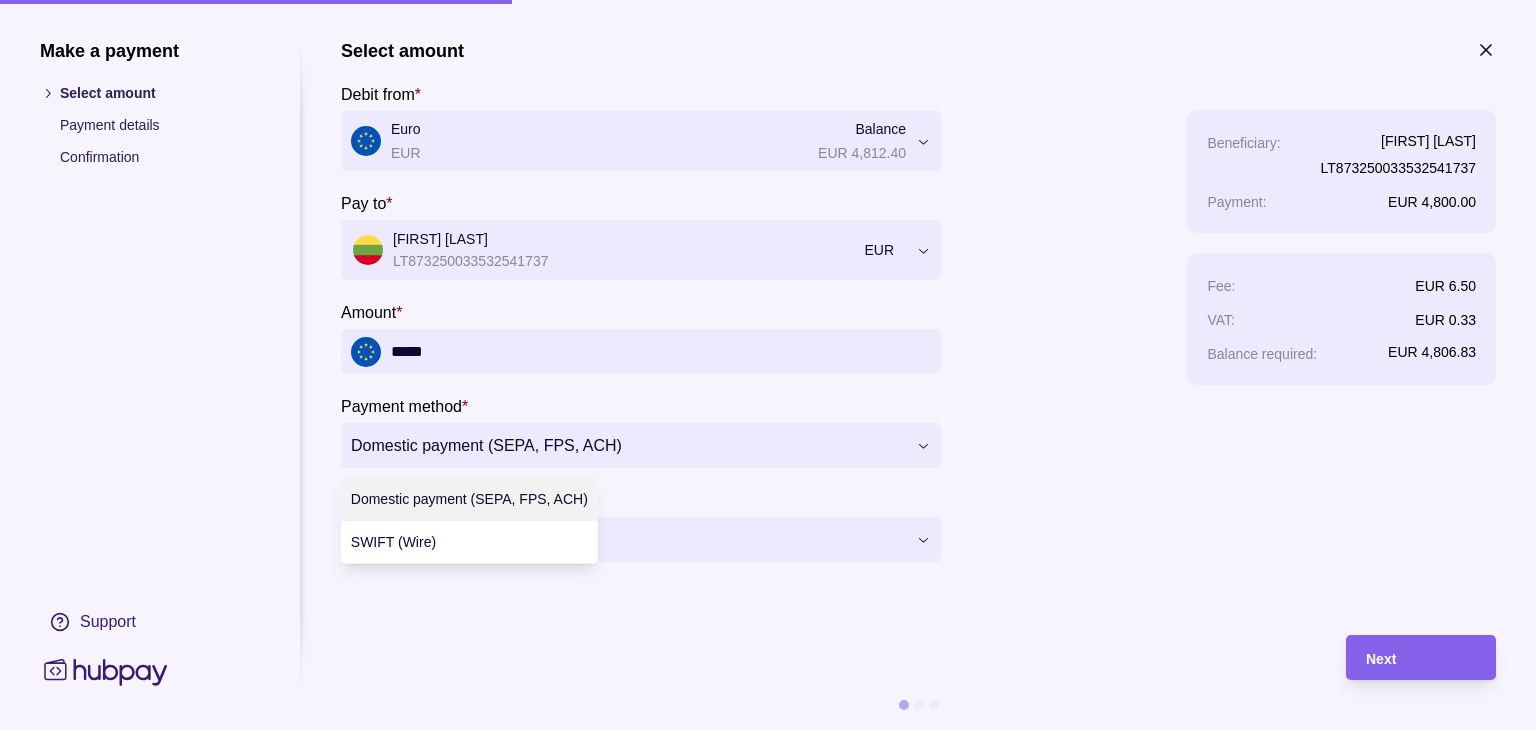 click on "**********" at bounding box center (768, 1010) 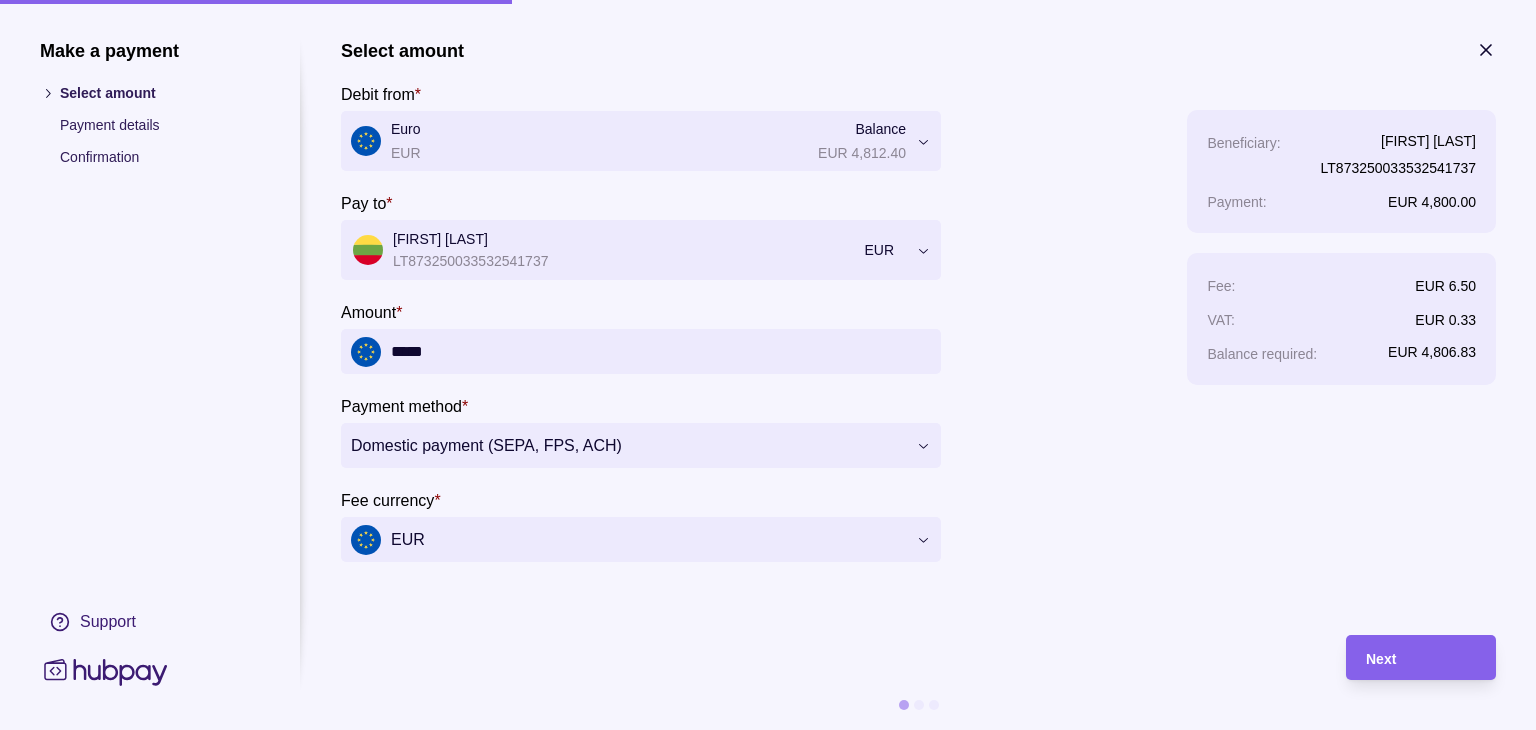 click on "**********" at bounding box center (918, 301) 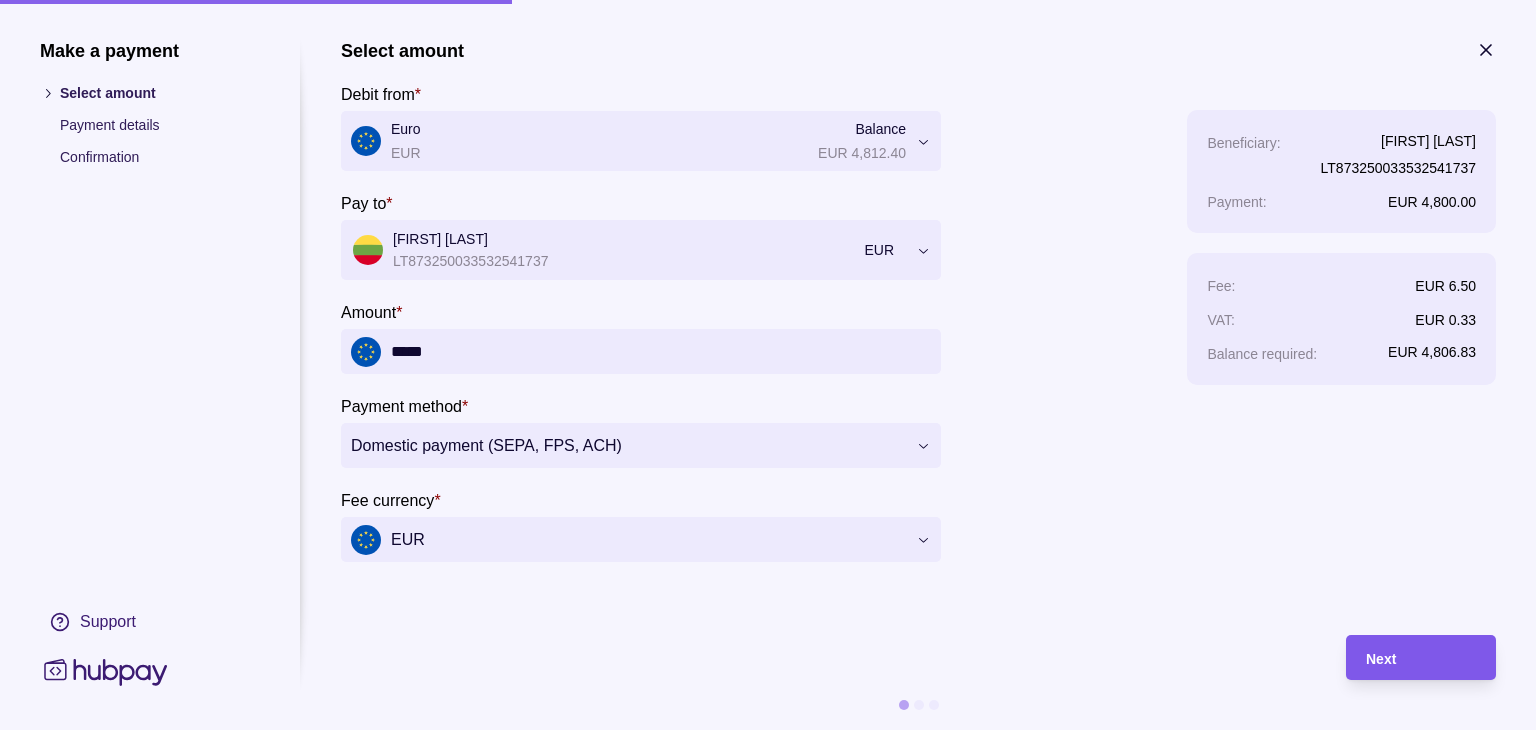 click on "Next" at bounding box center [1381, 659] 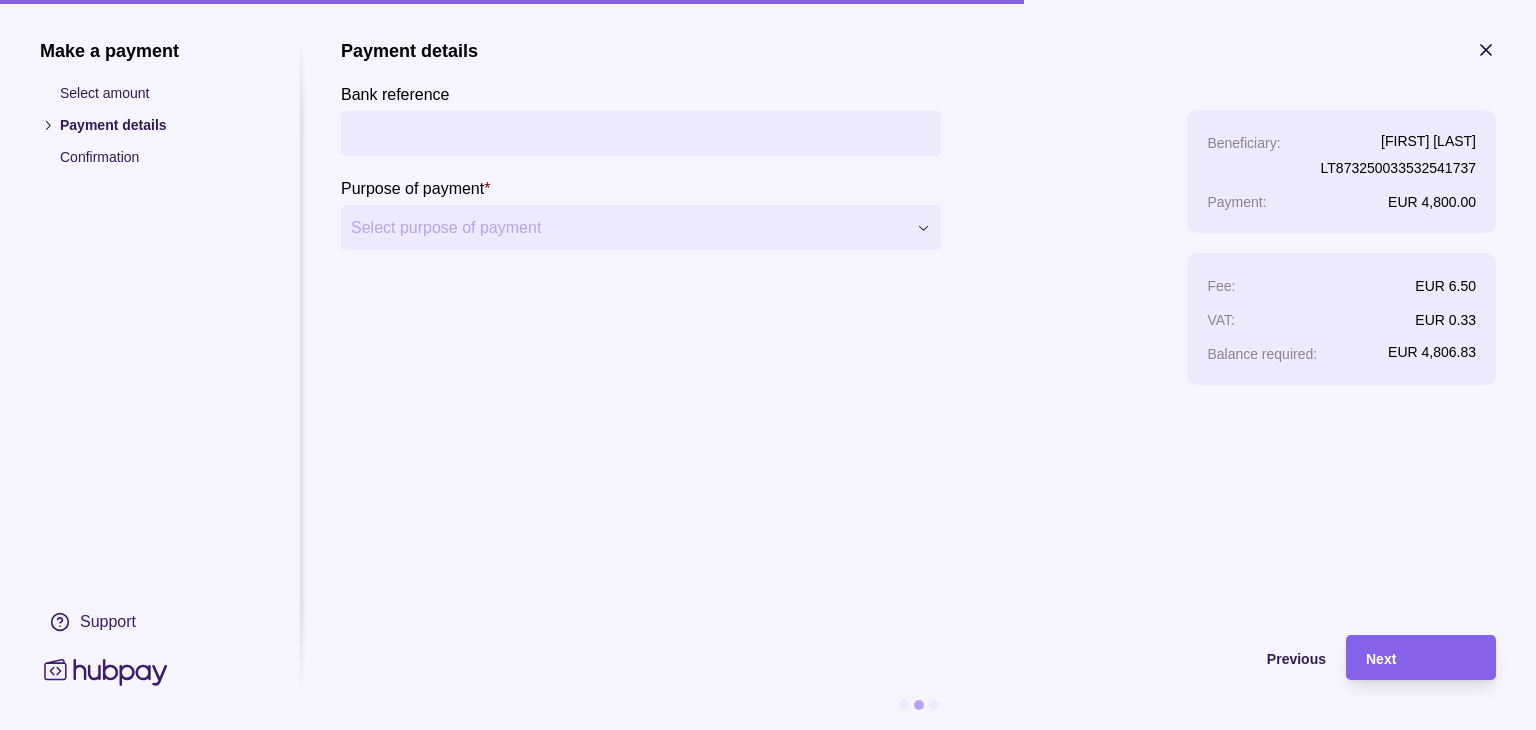 click on "Bank reference" at bounding box center (641, 133) 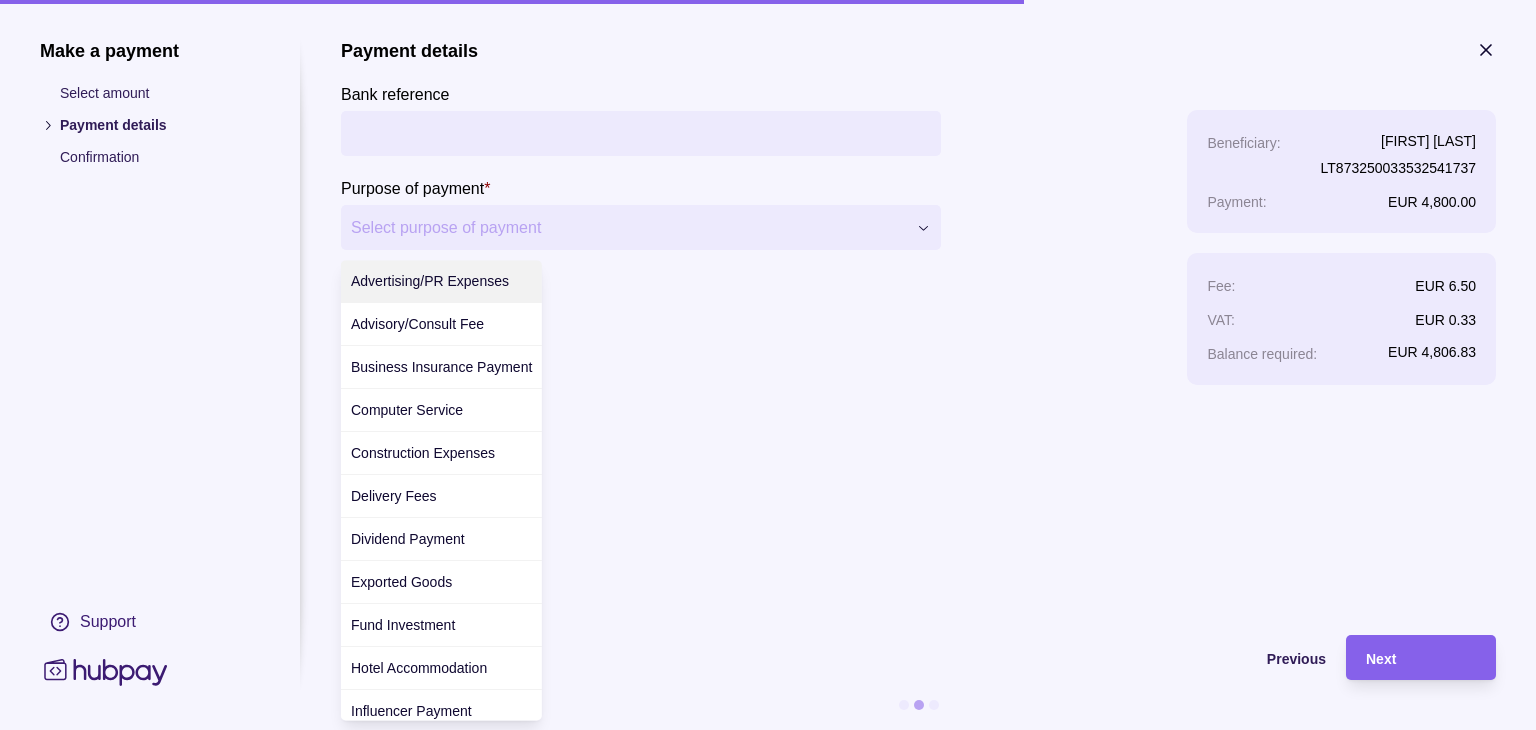 click on "**********" at bounding box center (768, 1010) 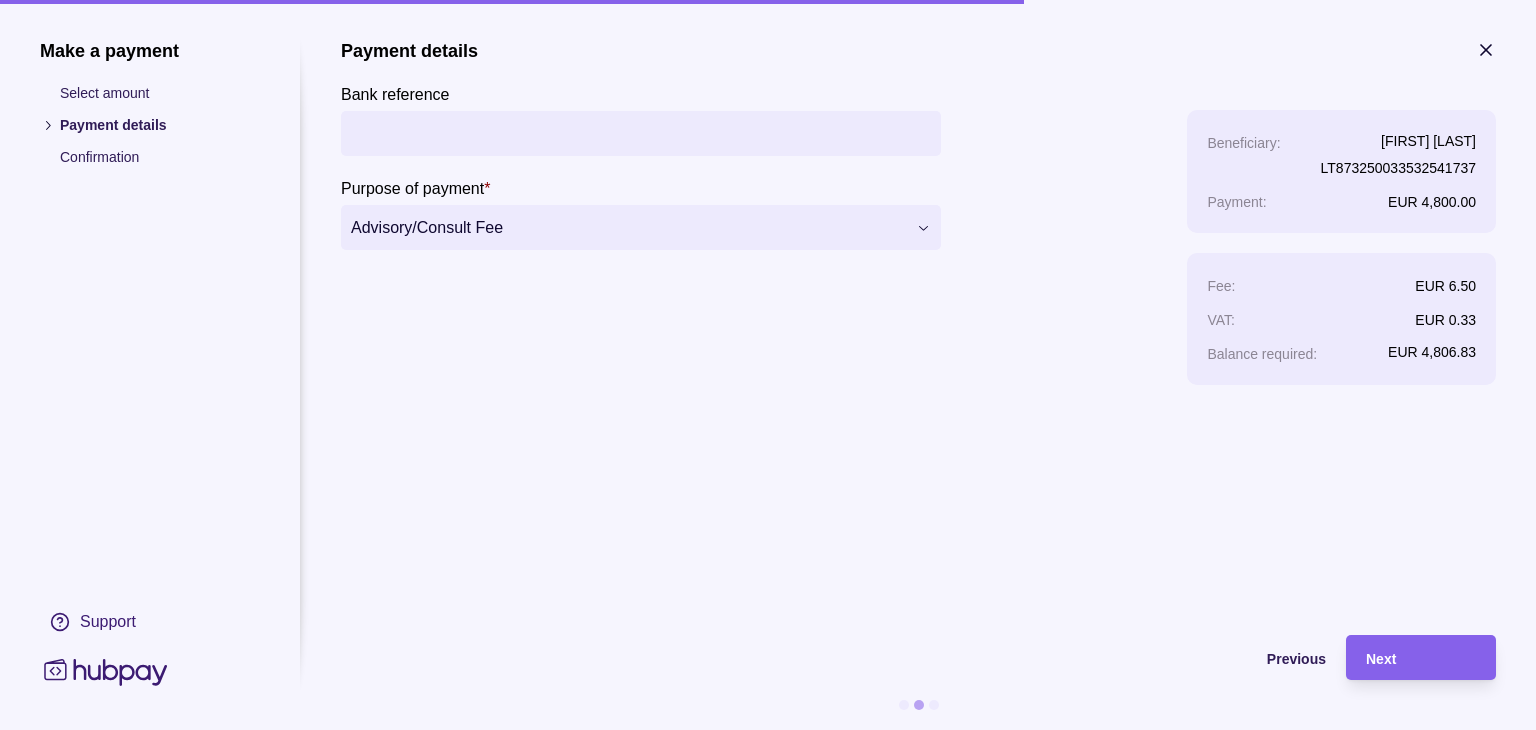 click on "Bank reference" at bounding box center (641, 133) 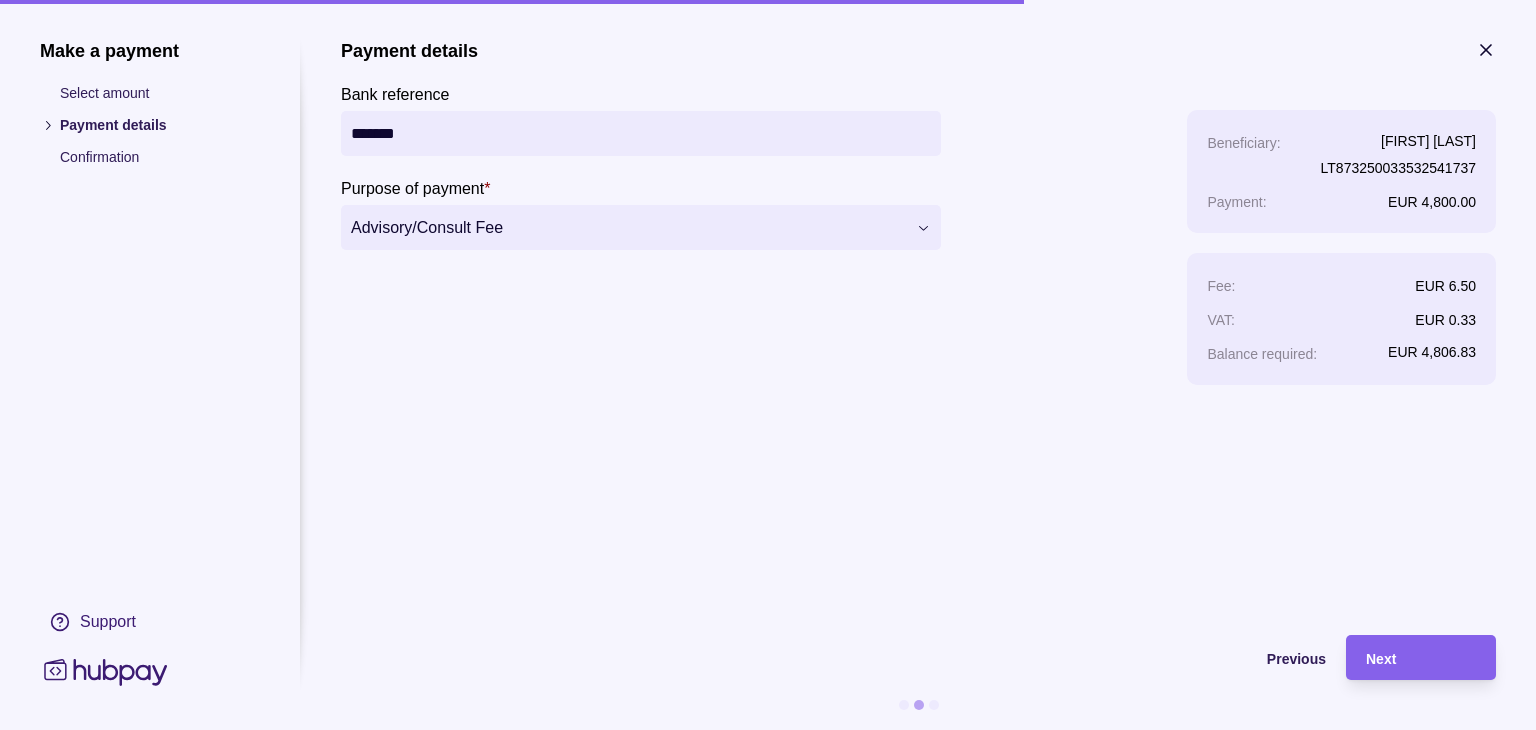 type on "*******" 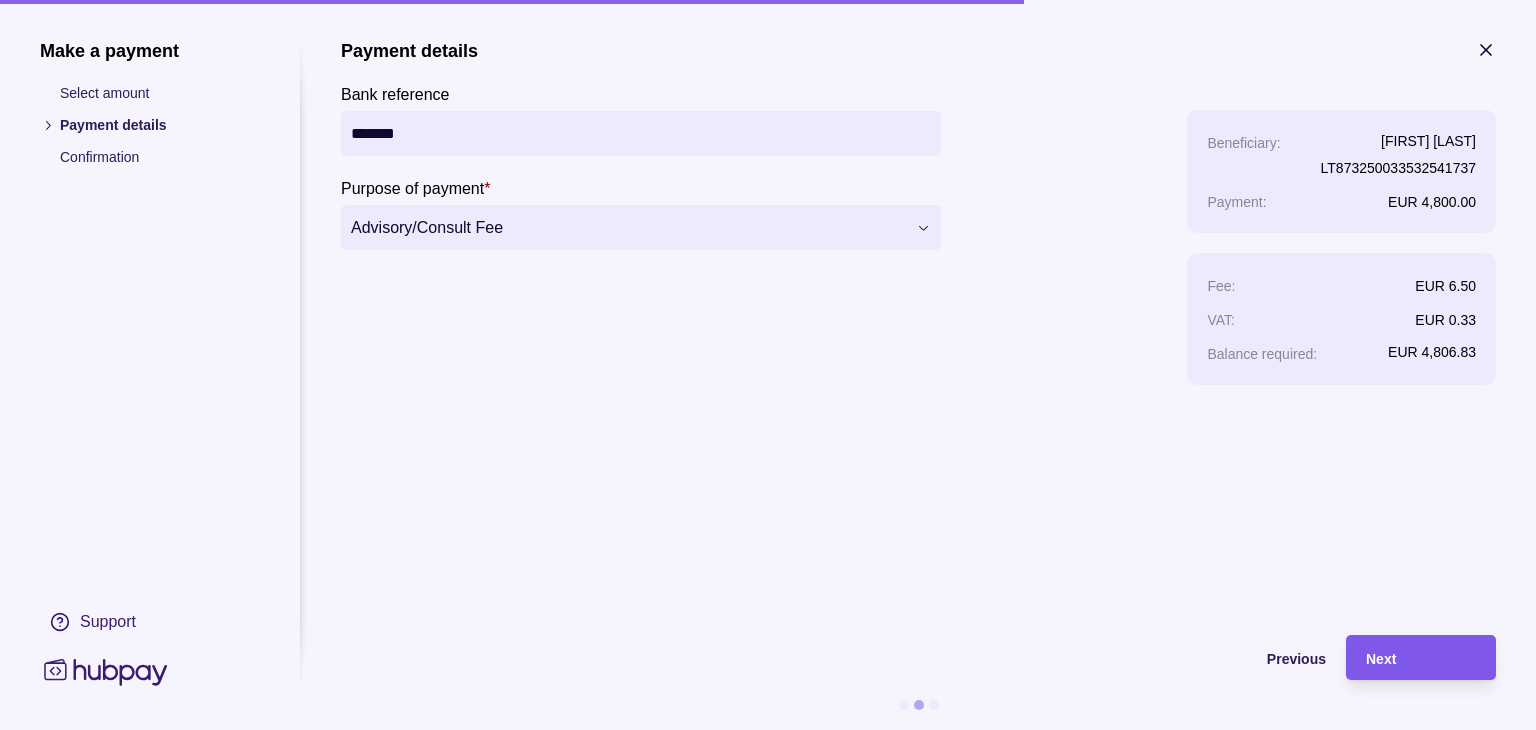 click on "Next" at bounding box center [1421, 658] 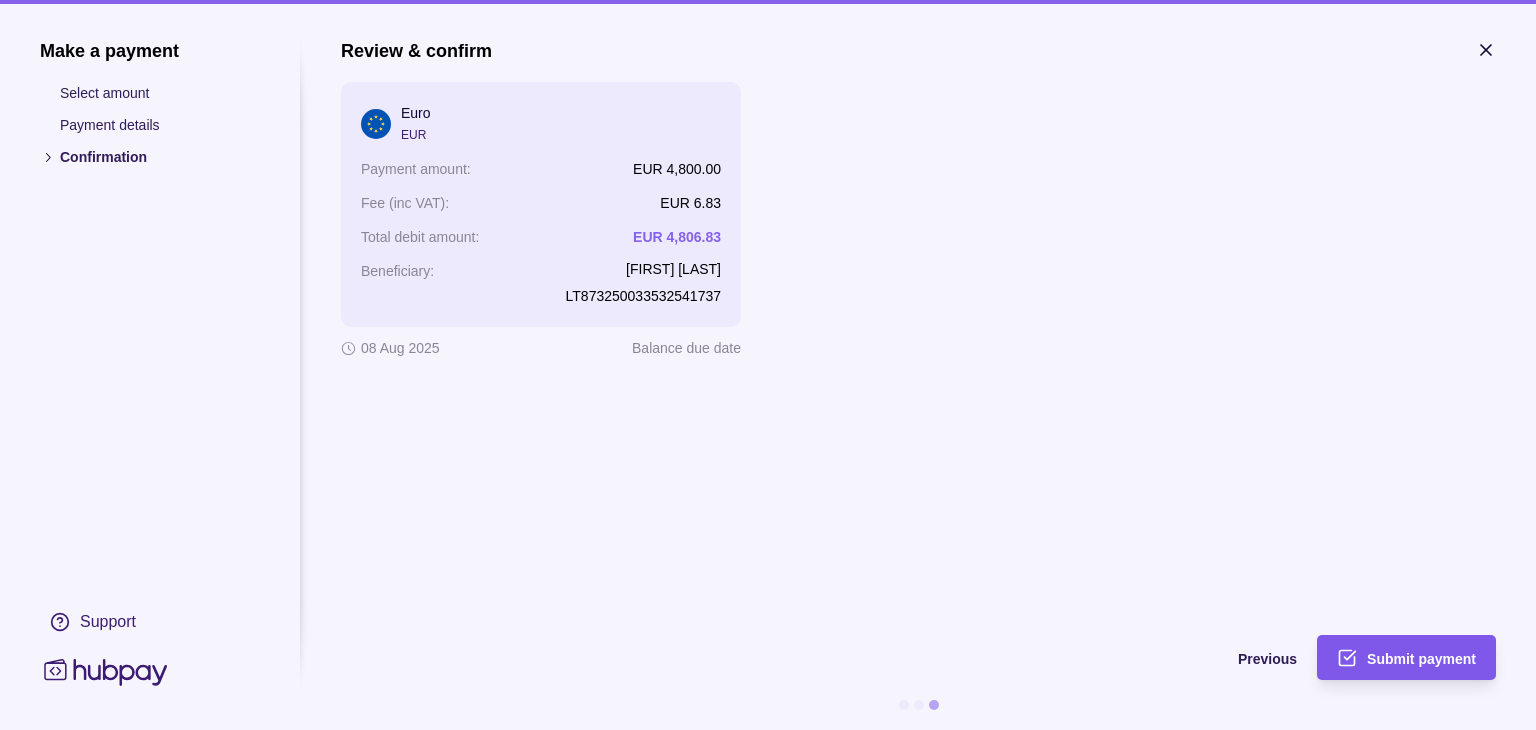 click on "Submit payment" at bounding box center (1421, 658) 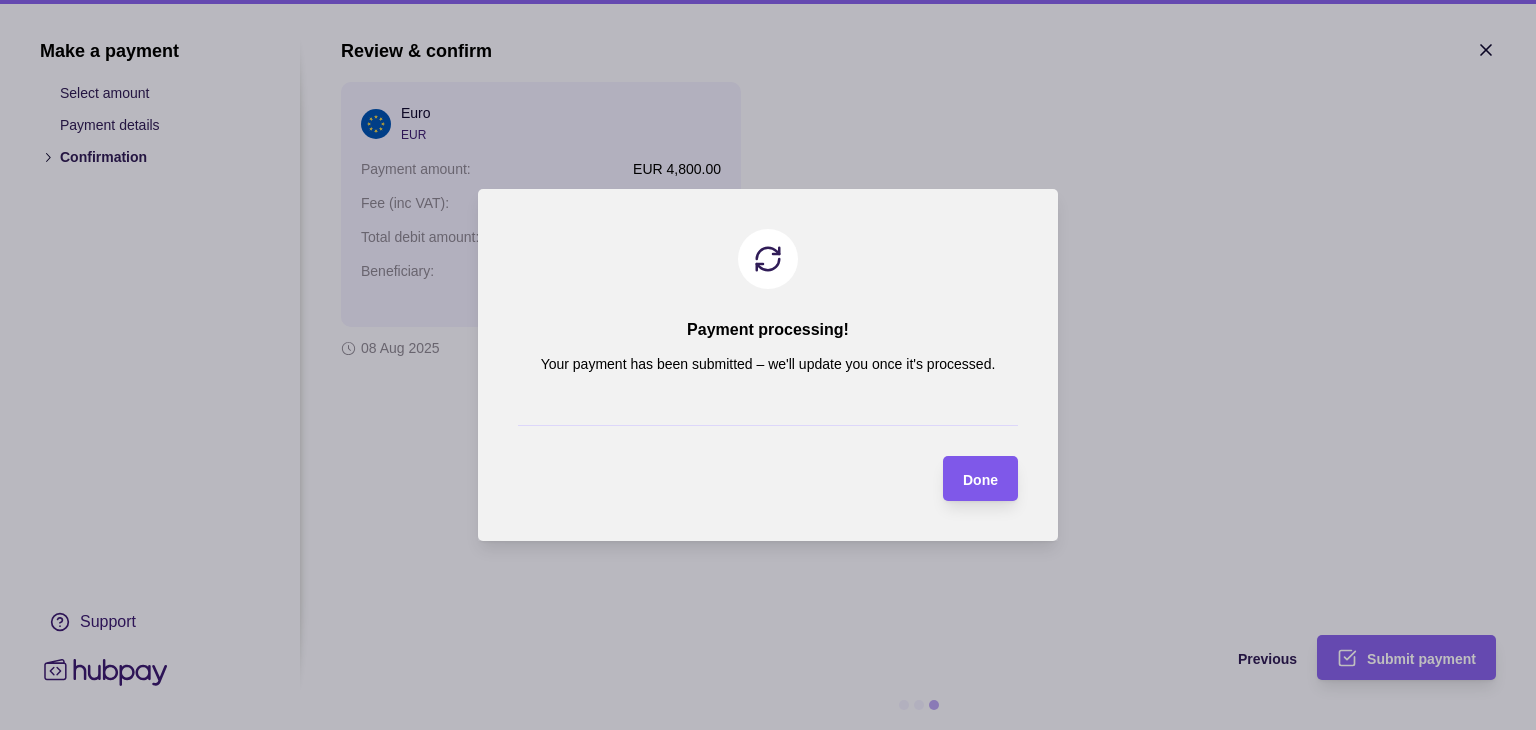 click on "Done" at bounding box center [980, 480] 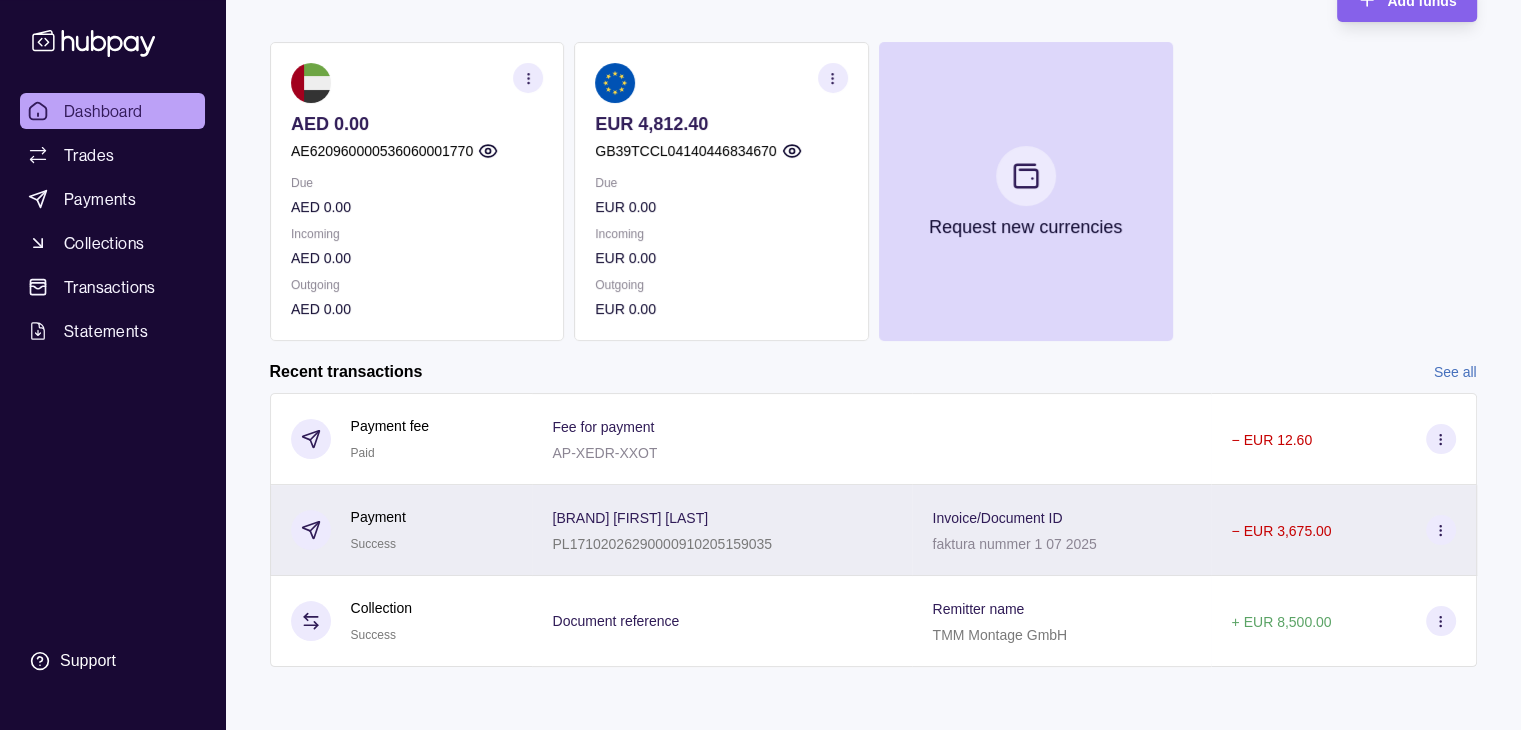 scroll, scrollTop: 281, scrollLeft: 0, axis: vertical 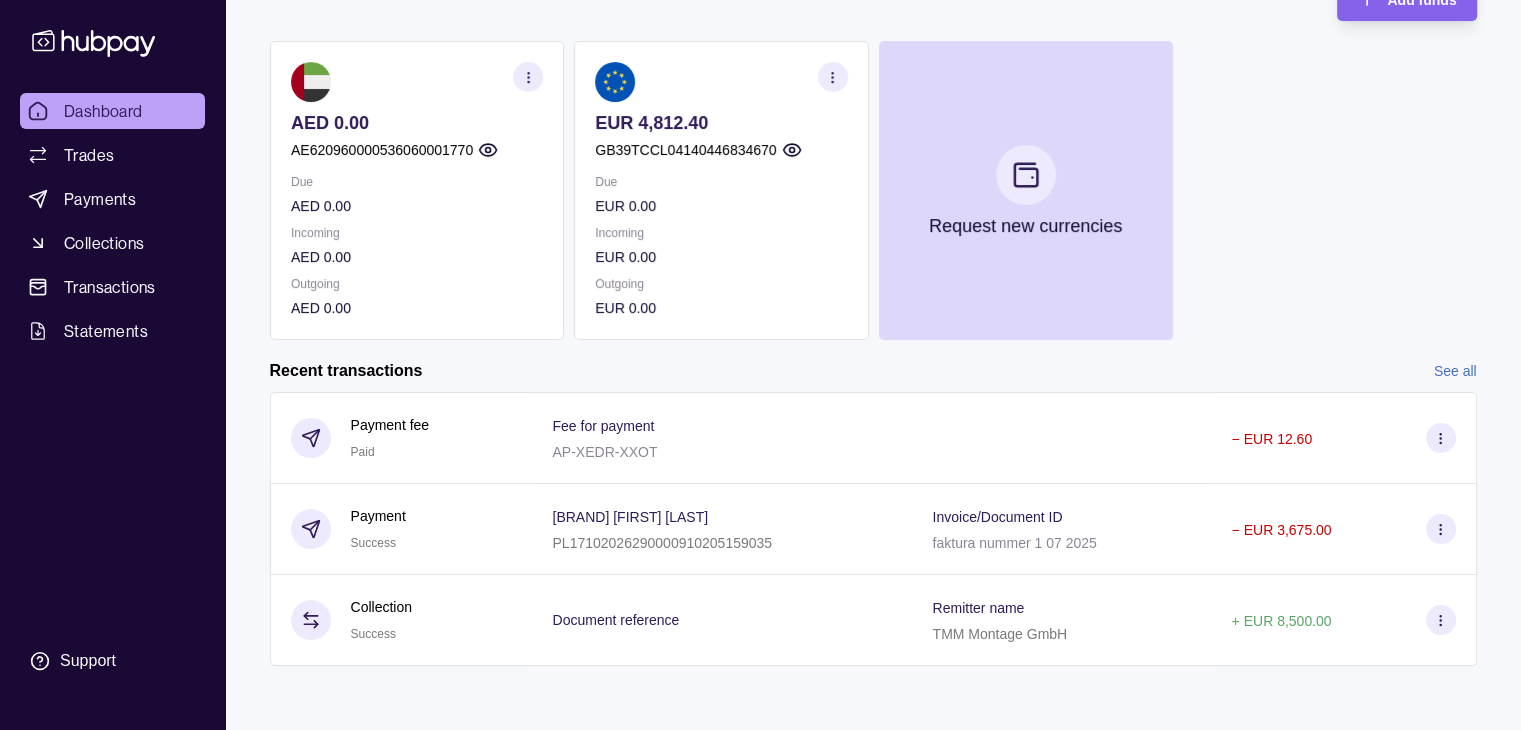 click on "See all" at bounding box center (1455, 371) 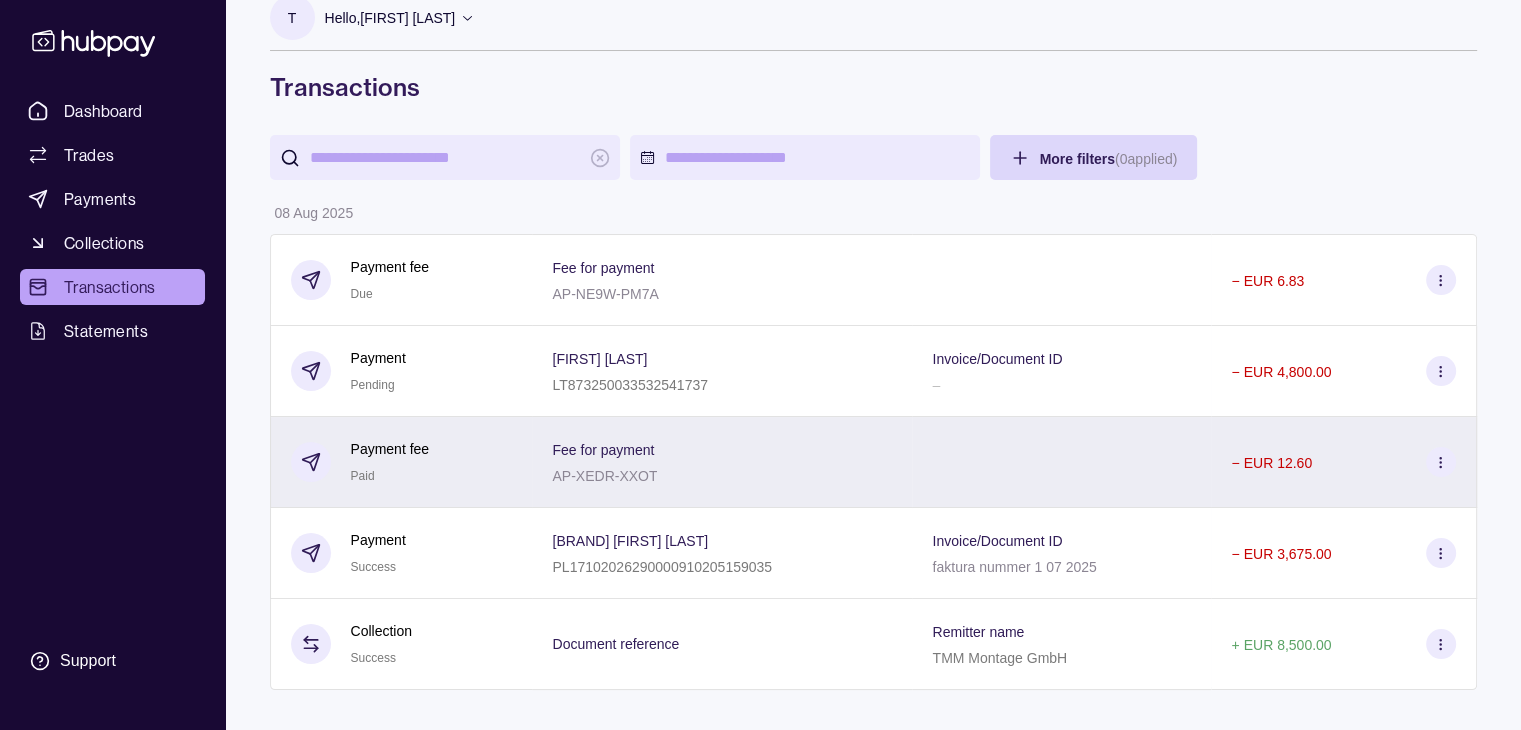 scroll, scrollTop: 32, scrollLeft: 0, axis: vertical 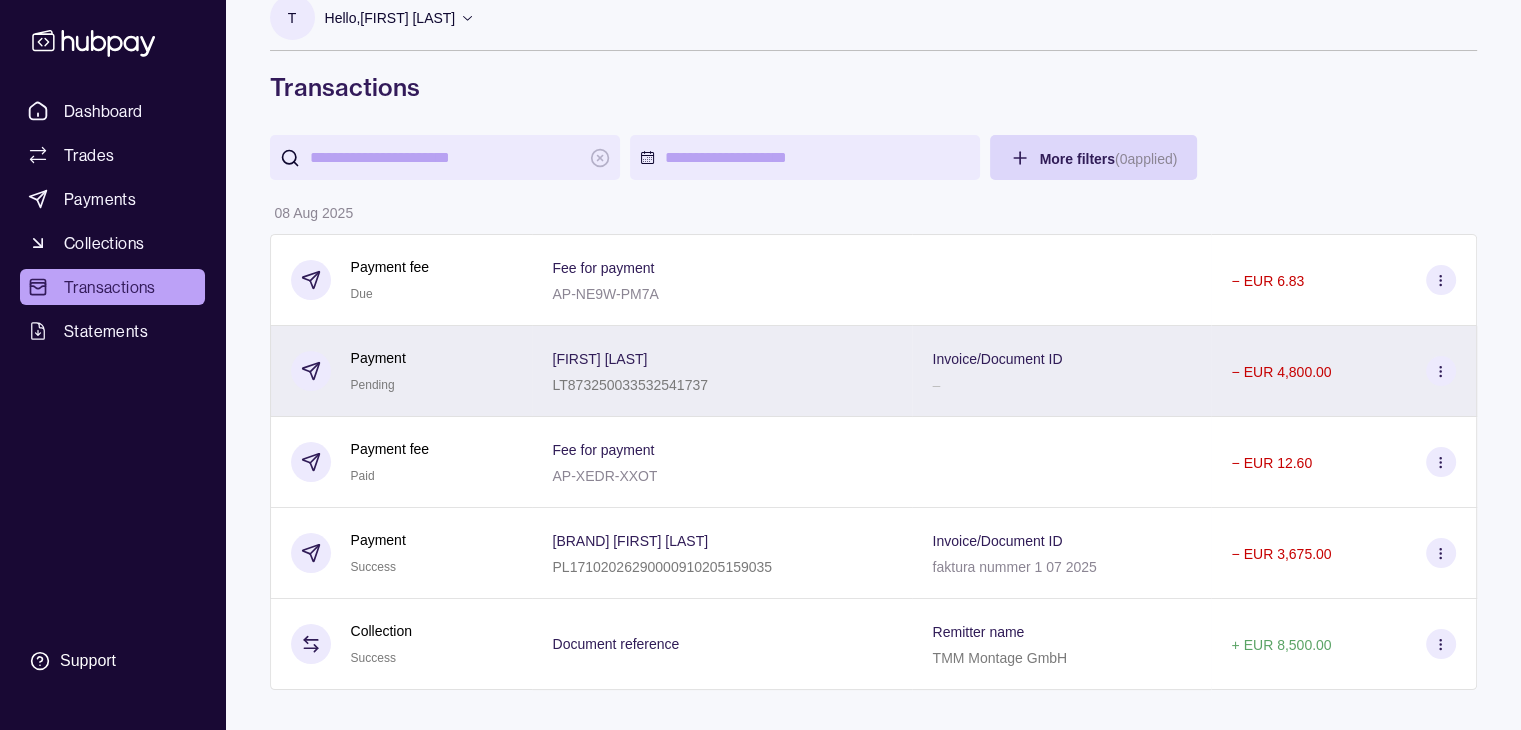 click 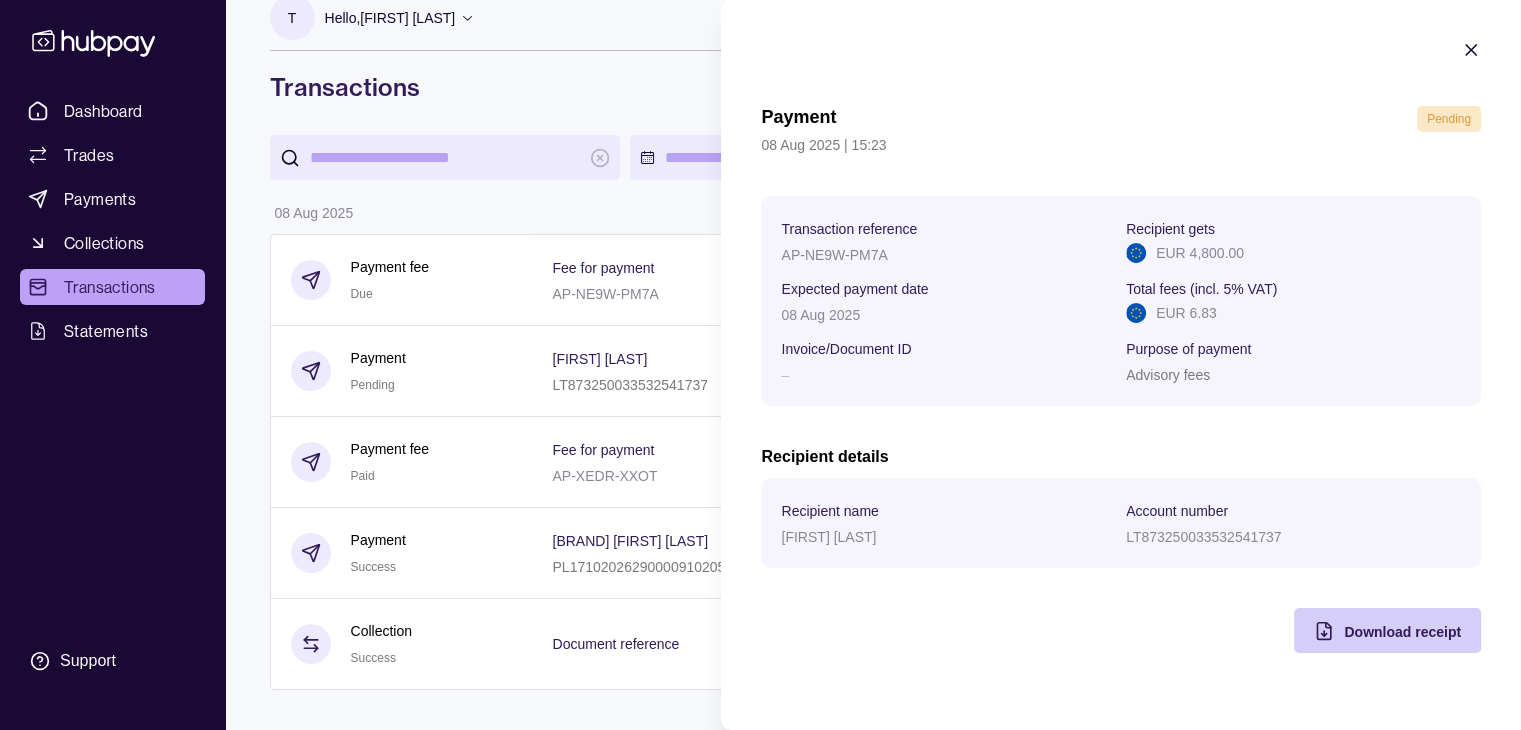 click on "Download receipt" at bounding box center (1402, 632) 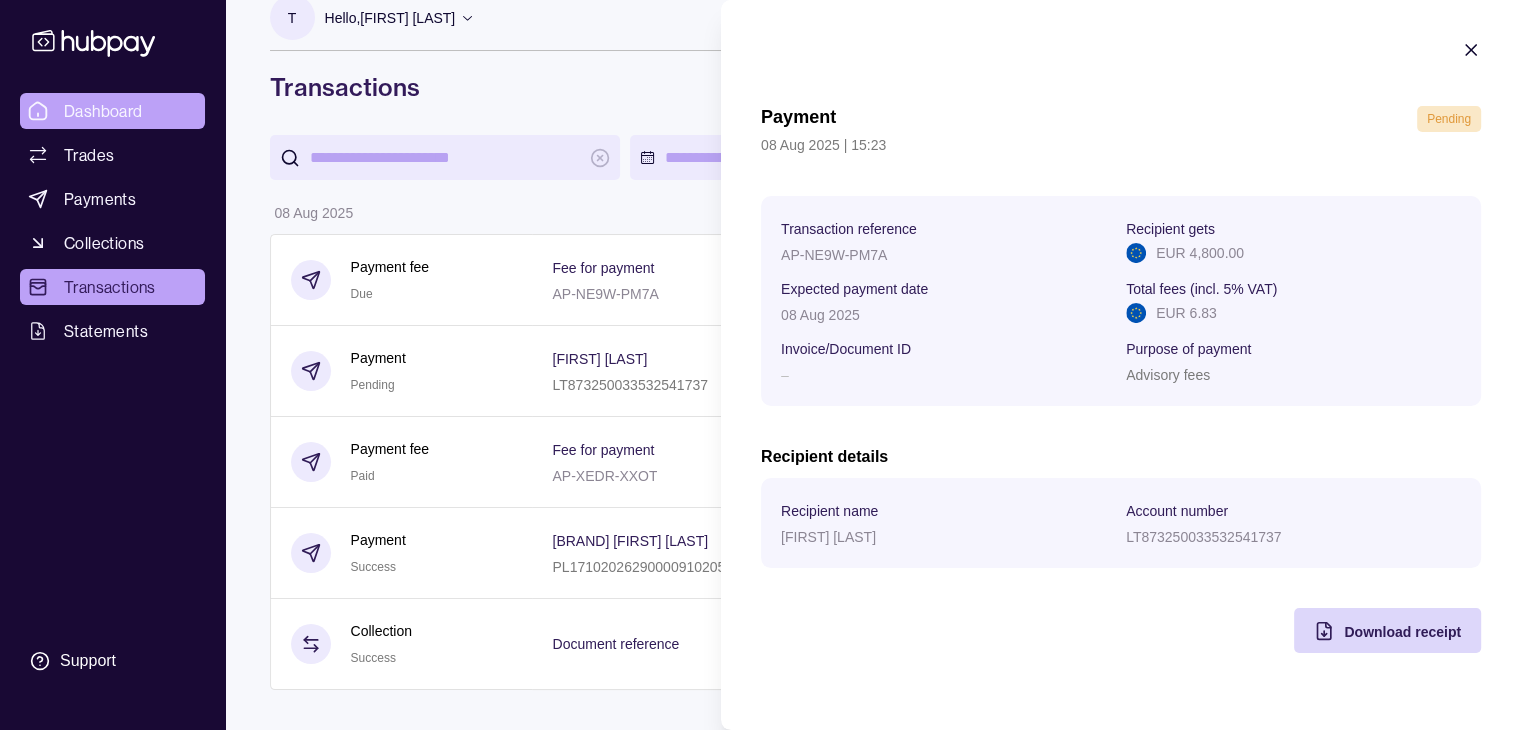 click on "Dashboard Trades Payments Collections Transactions Statements Support T Hello,  [FIRST] [LAST]  DCL Consulting LLC FZ  Account Terms and conditions Privacy policy Sign out Transactions More filters  ( 0  applied) Details Amount 08 Aug 2025 Payment fee Due Fee for payment AP-NE9W-PM7A −   EUR 6.83 Payment Pending [FIRST] [LAST] LT873250033532541737 Invoice/Document ID – −   EUR 4,800.00 Payment fee Paid Fee for payment AP-XEDR-XXOT −   EUR 12.60 Payment Success [FIRST] [LAST] [COUNTRY_CODE][NUMBER] Invoice/Document ID faktura nummer 1 07 2025 −   EUR 3,675.00 Collection Success Document reference Remitter name TMM Montage GmbH +   EUR 8,500.00 Transactions | Hubpay Payment Pending 08 Aug 2025 | 15:23 Transaction reference AP-NE9W-PM7A Recipient gets EUR 4,800.00 Expected payment date 08 Aug 2025 Total fees (incl. 5% VAT) EUR 6.83 Invoice/Document ID – Purpose of payment Advisory fees Recipient details Recipient name [FIRST] [LAST] Account number LT873250033532541737" at bounding box center [760, 350] 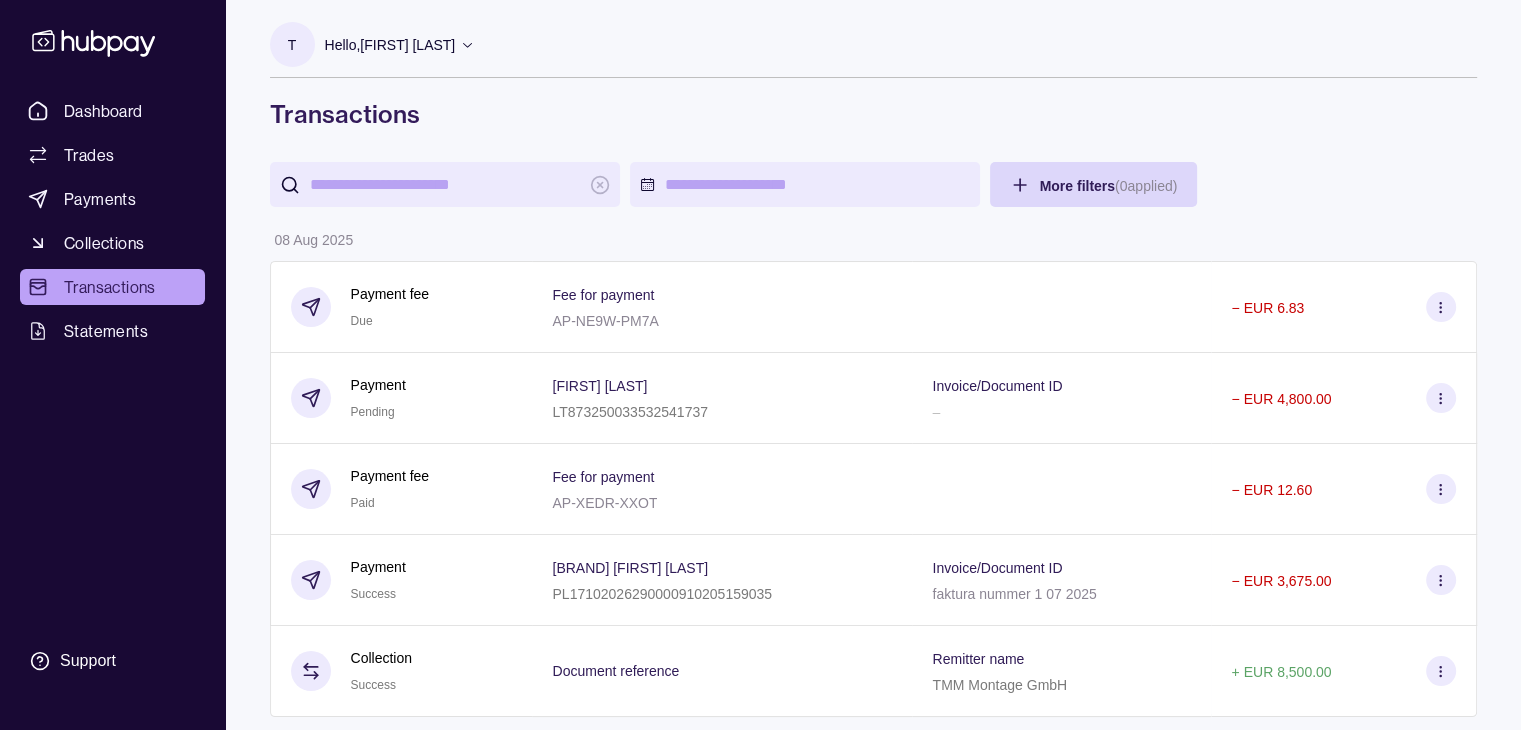 scroll, scrollTop: 0, scrollLeft: 0, axis: both 